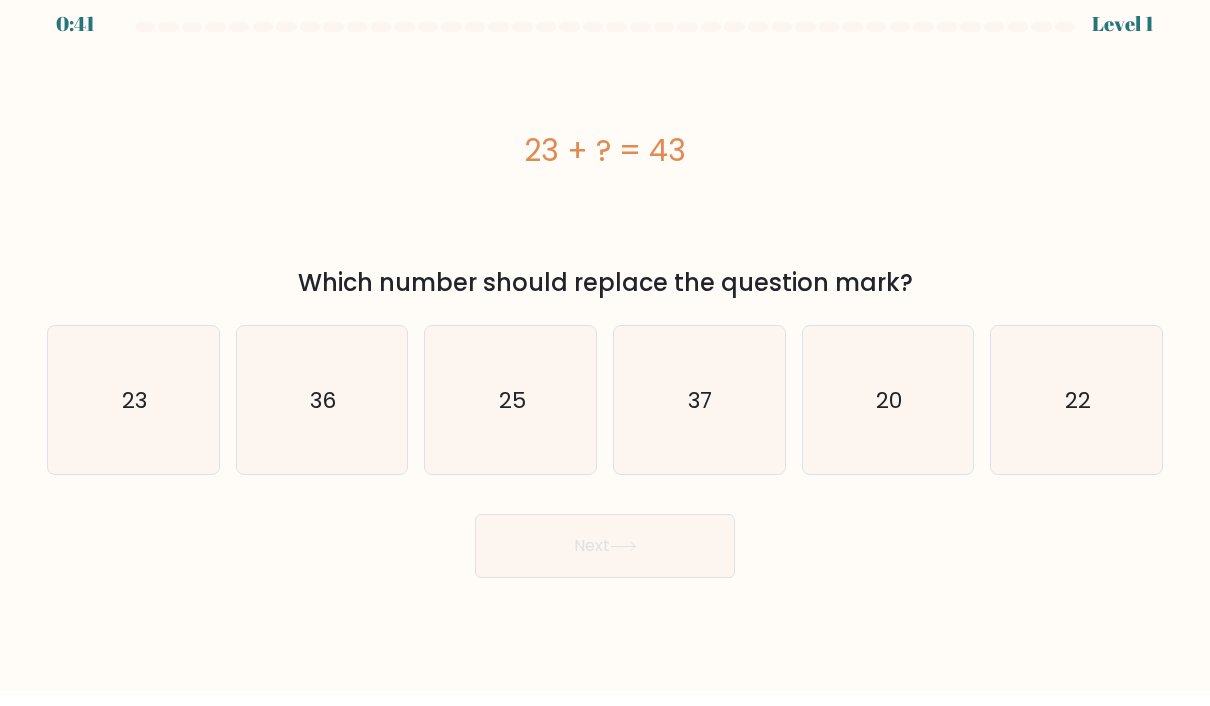 scroll, scrollTop: 0, scrollLeft: 0, axis: both 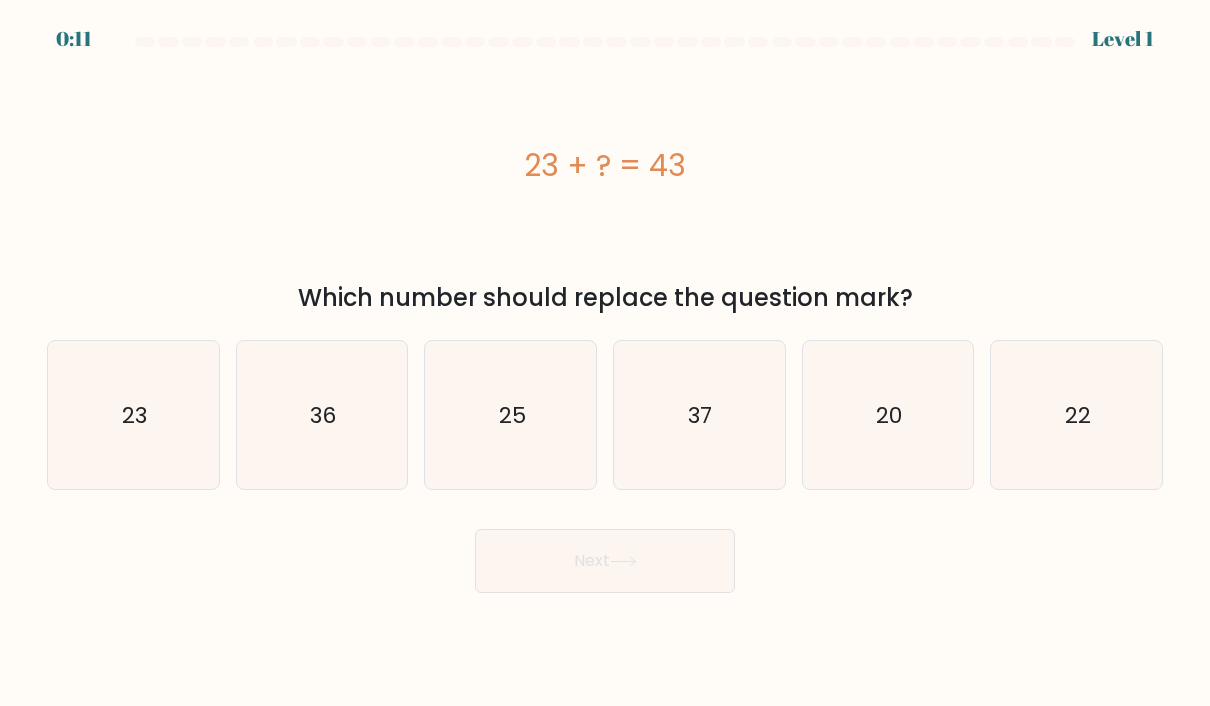 click on "23" 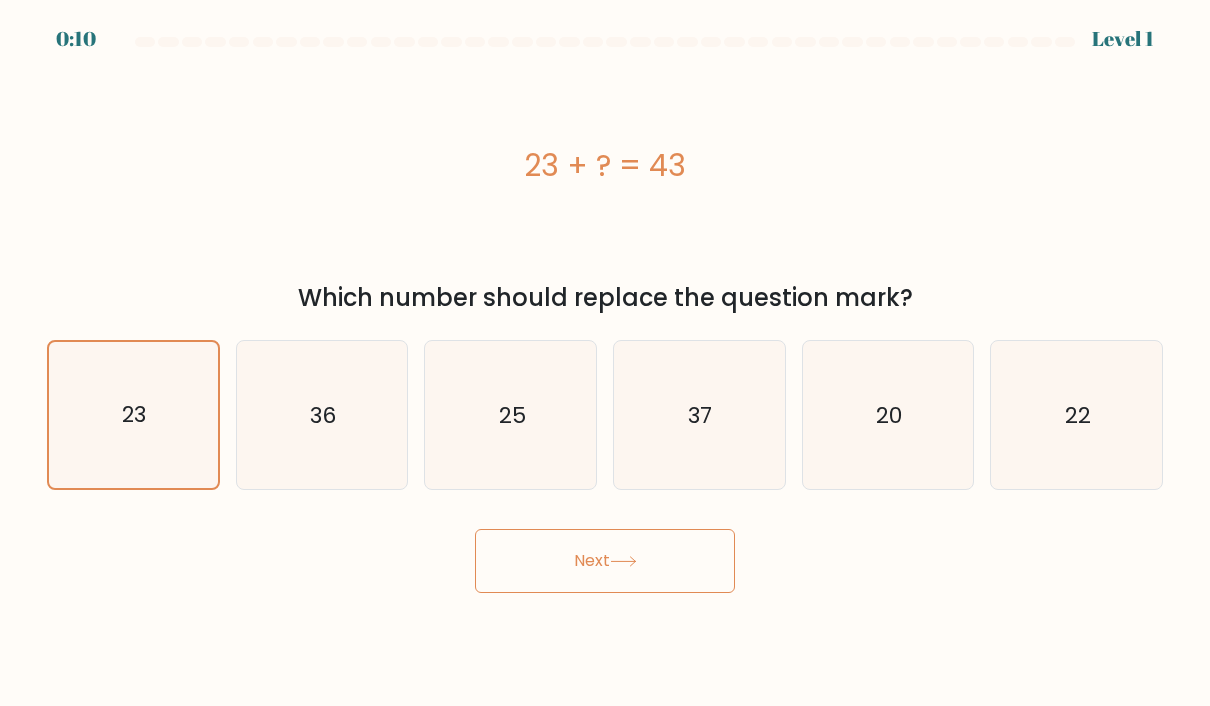 click on "Next" at bounding box center [605, 561] 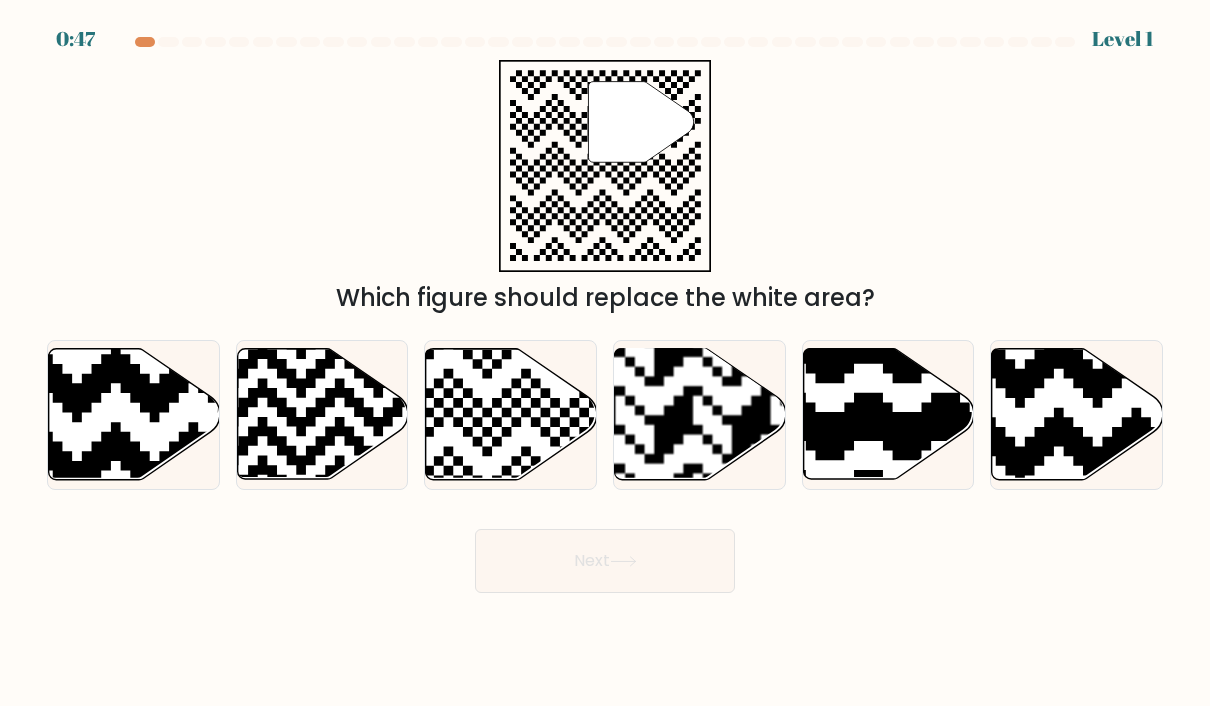 click 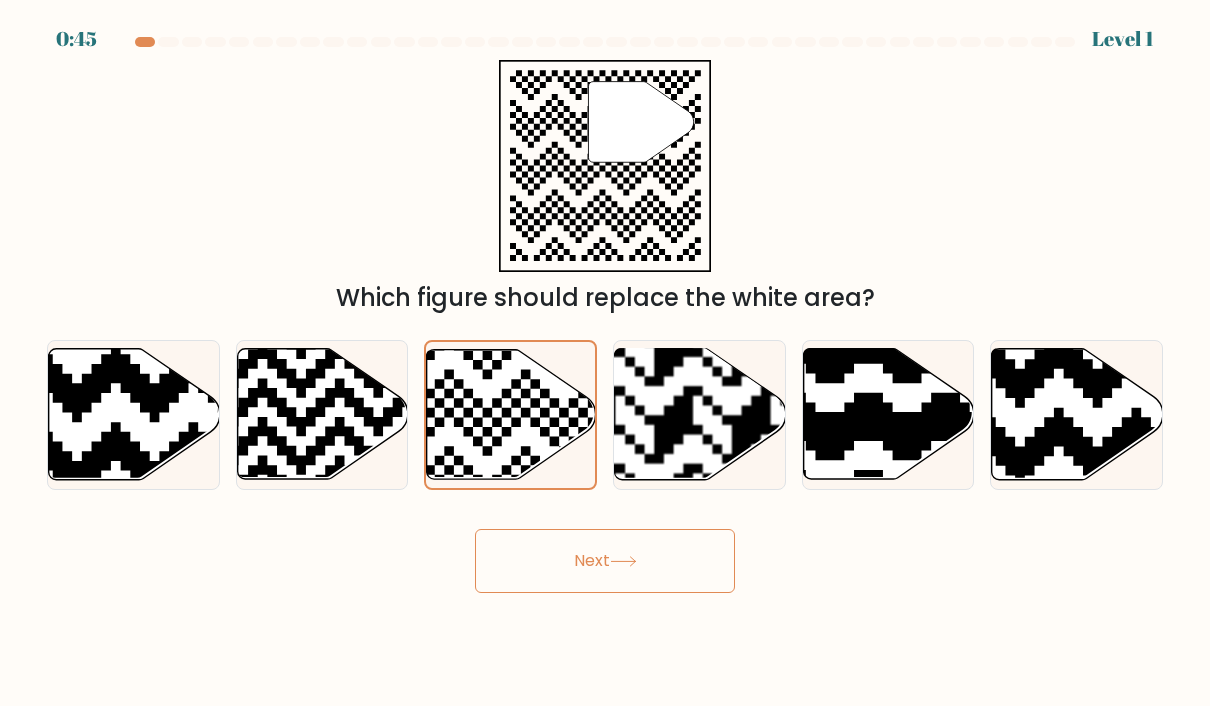 click on "Next" at bounding box center [605, 561] 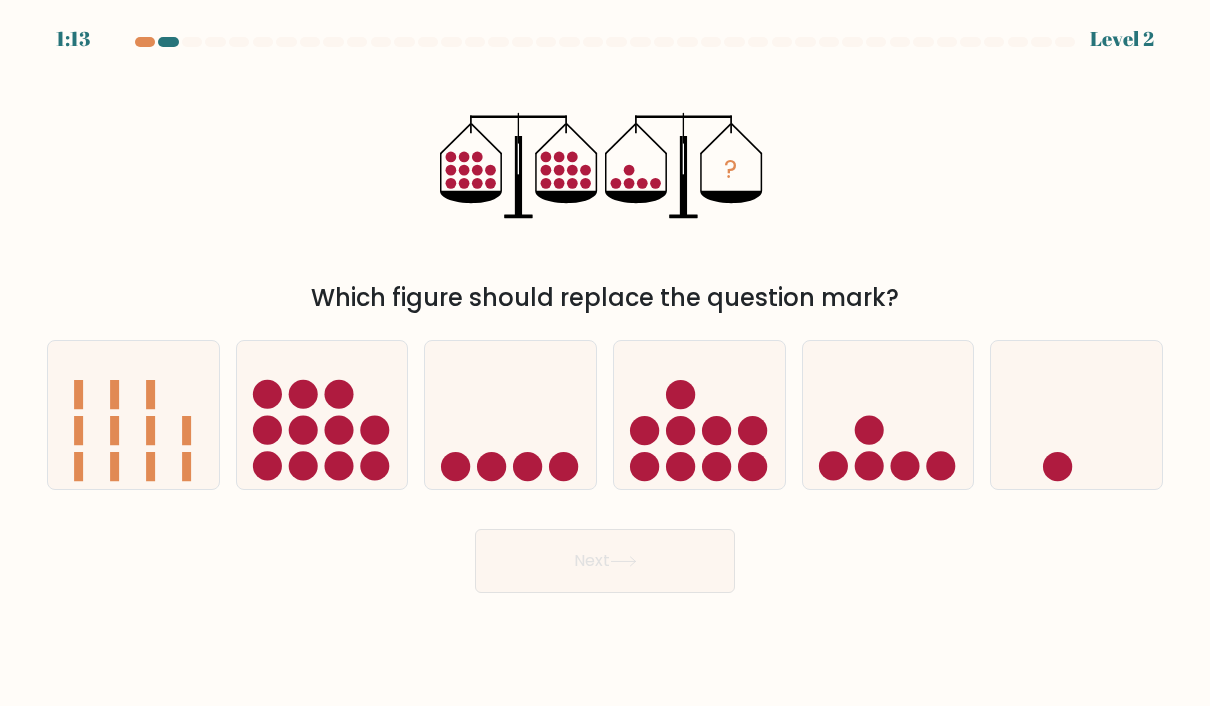 click 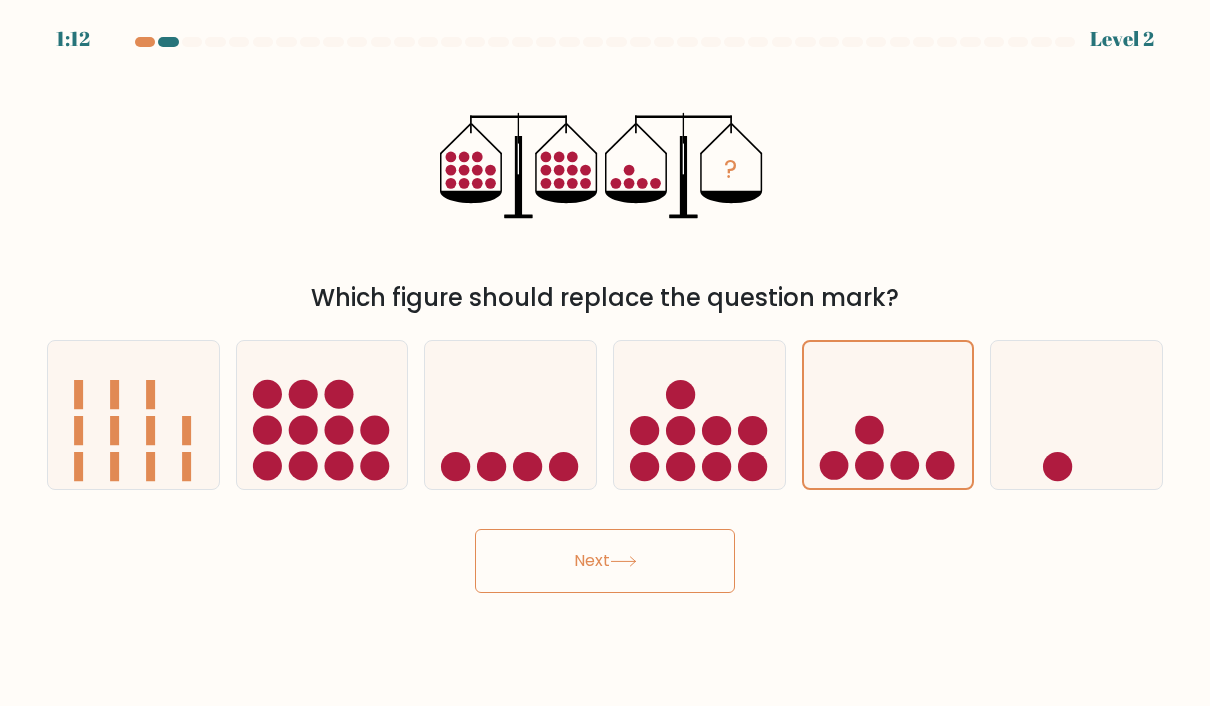 click on "Next" at bounding box center (605, 561) 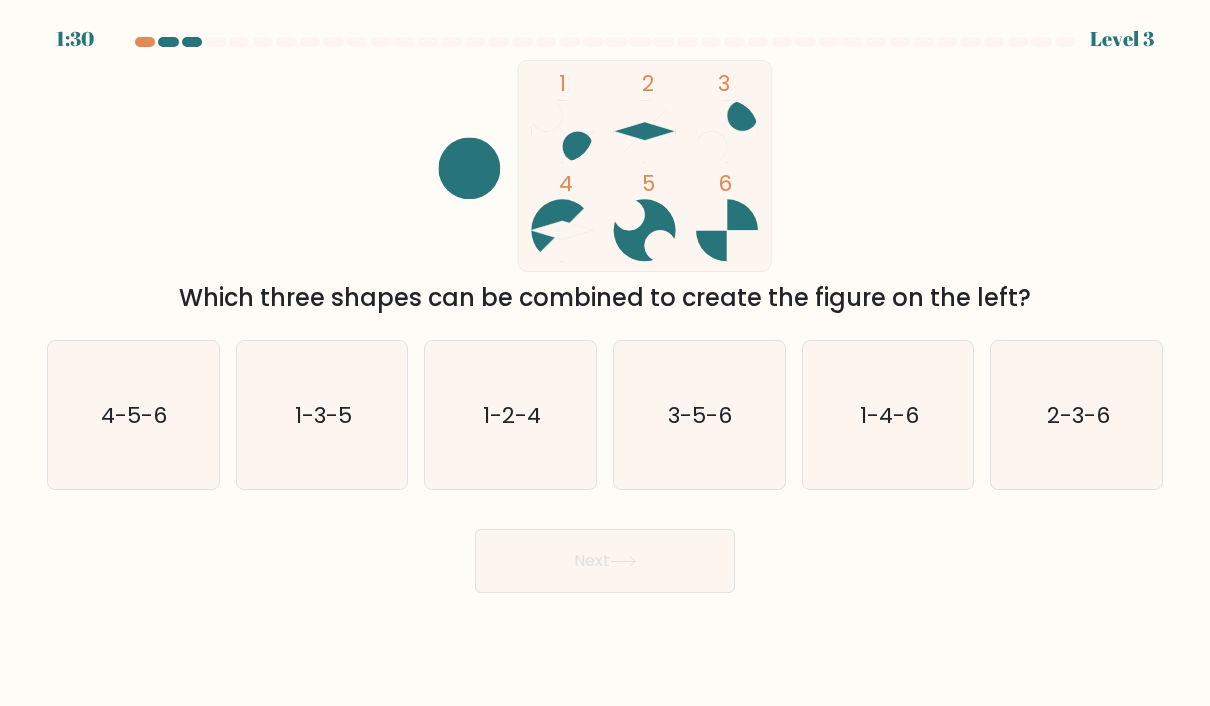 click on "1-3-5" 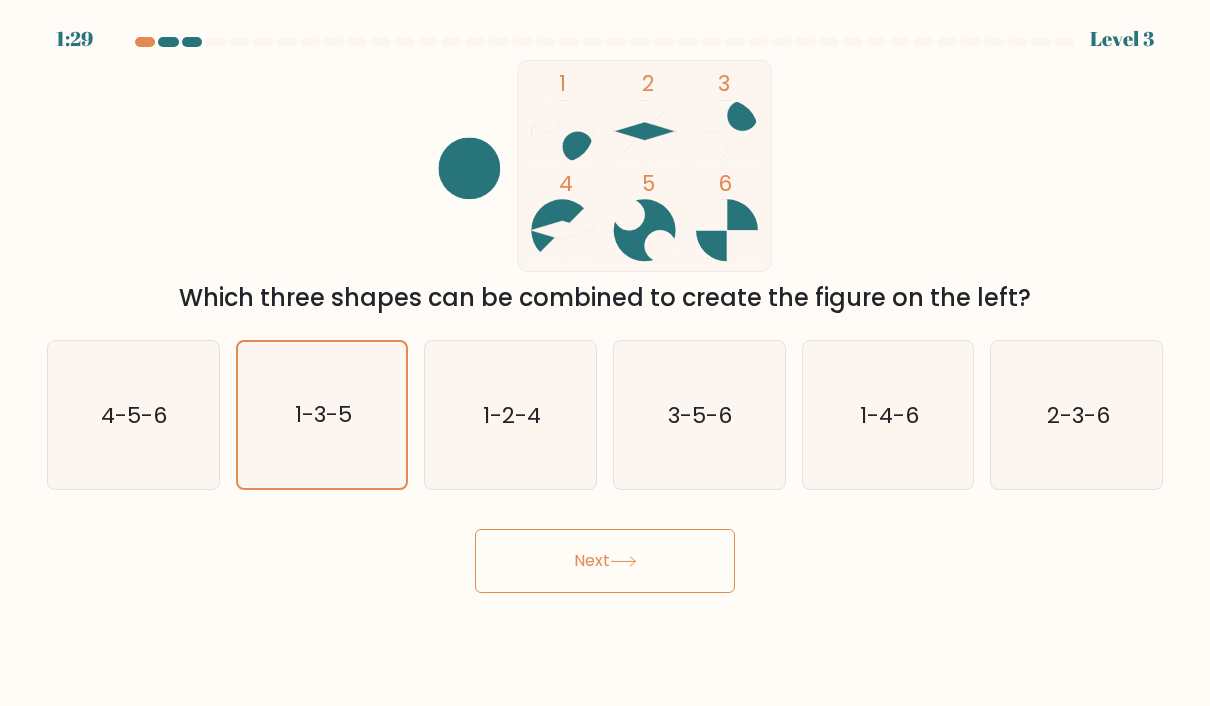 click on "Next" at bounding box center [605, 561] 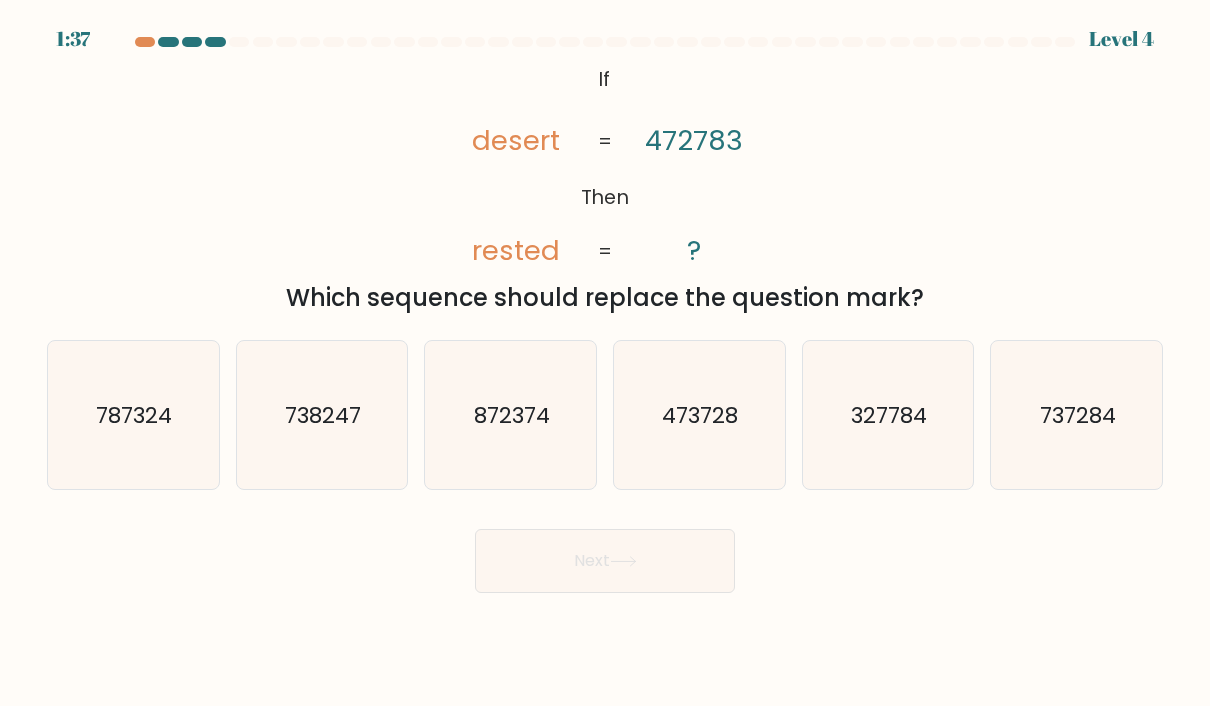 click on "872374" 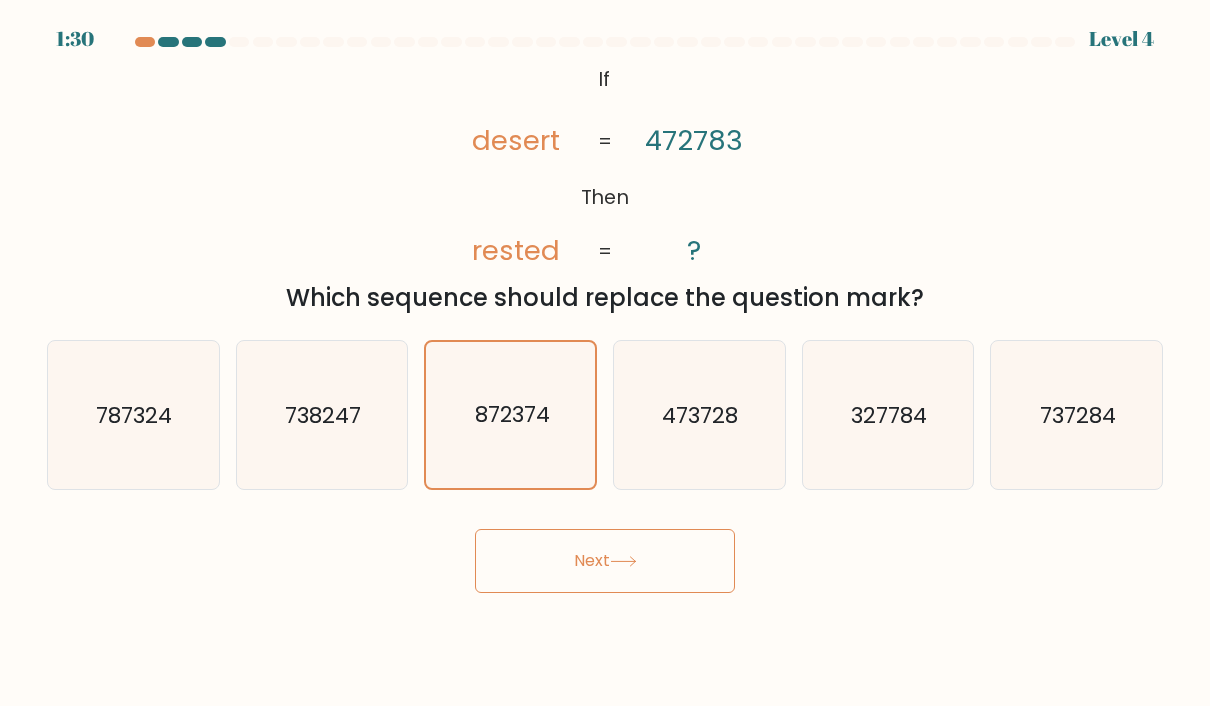 click 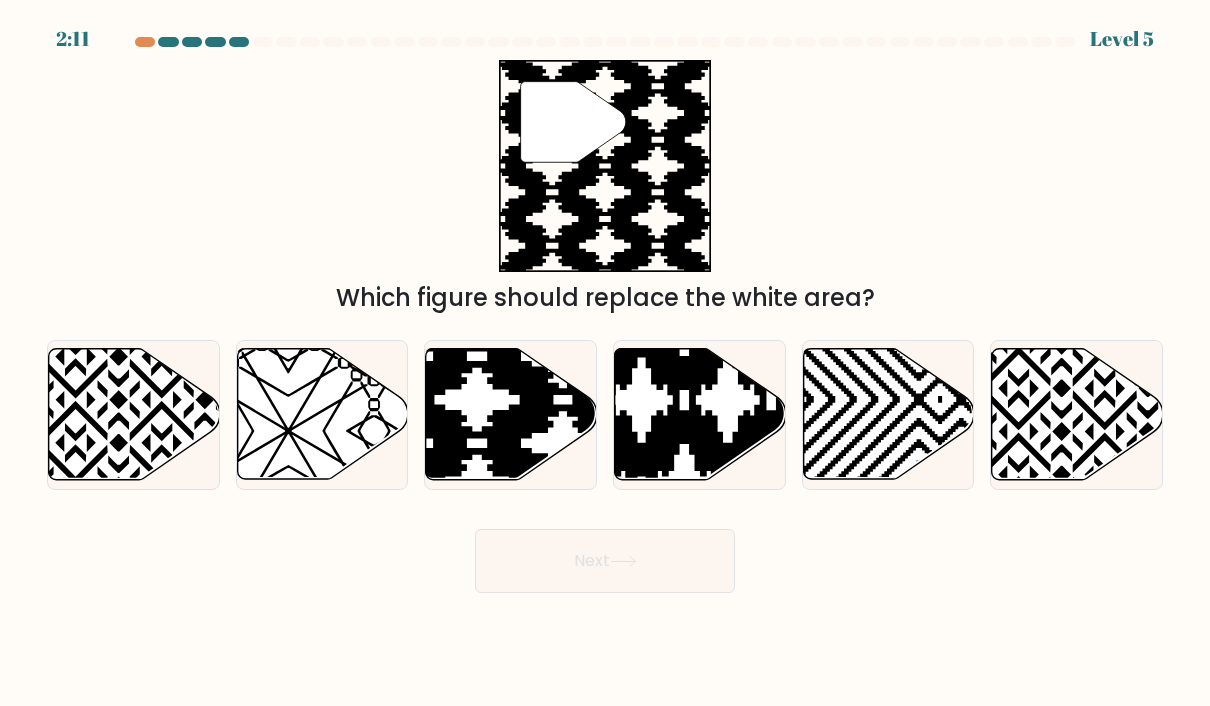 click 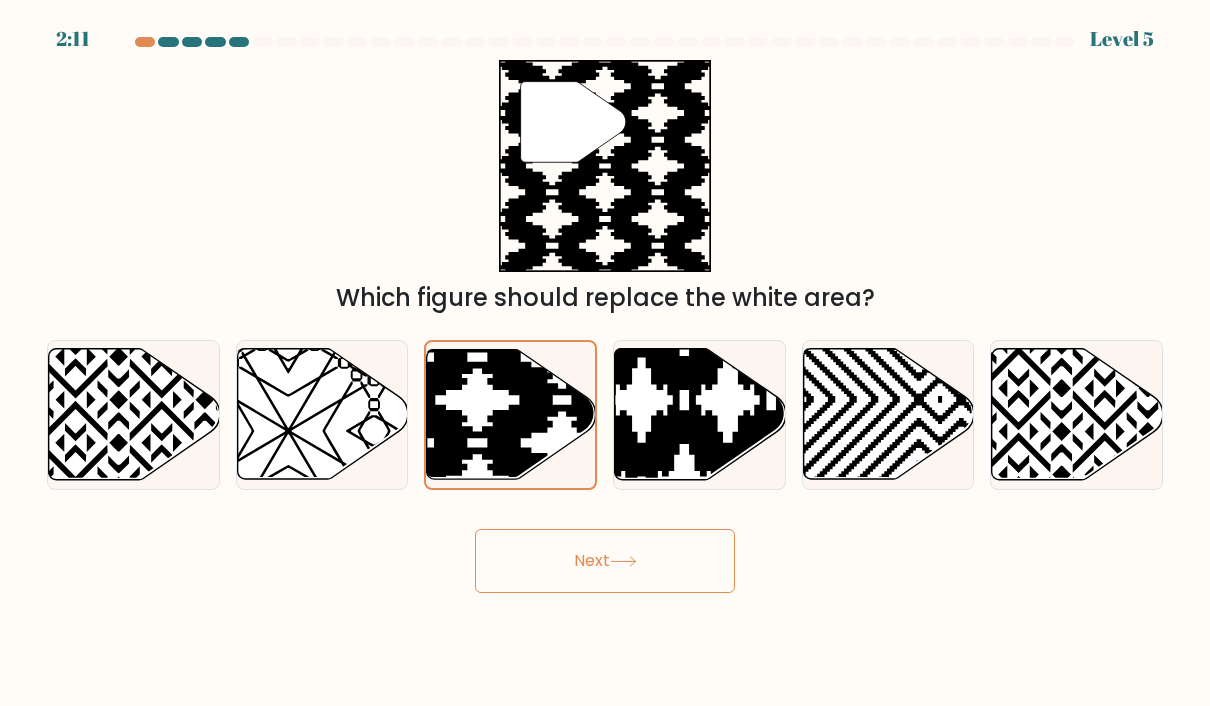 click on "Next" at bounding box center (605, 561) 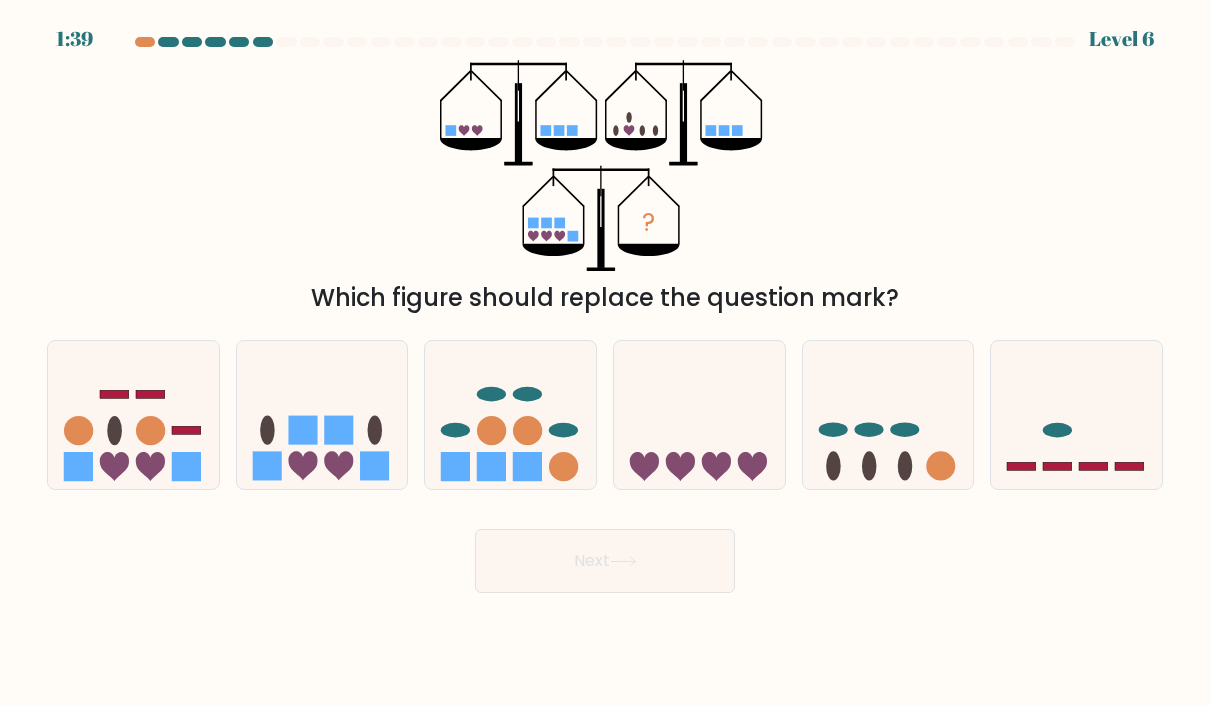 click 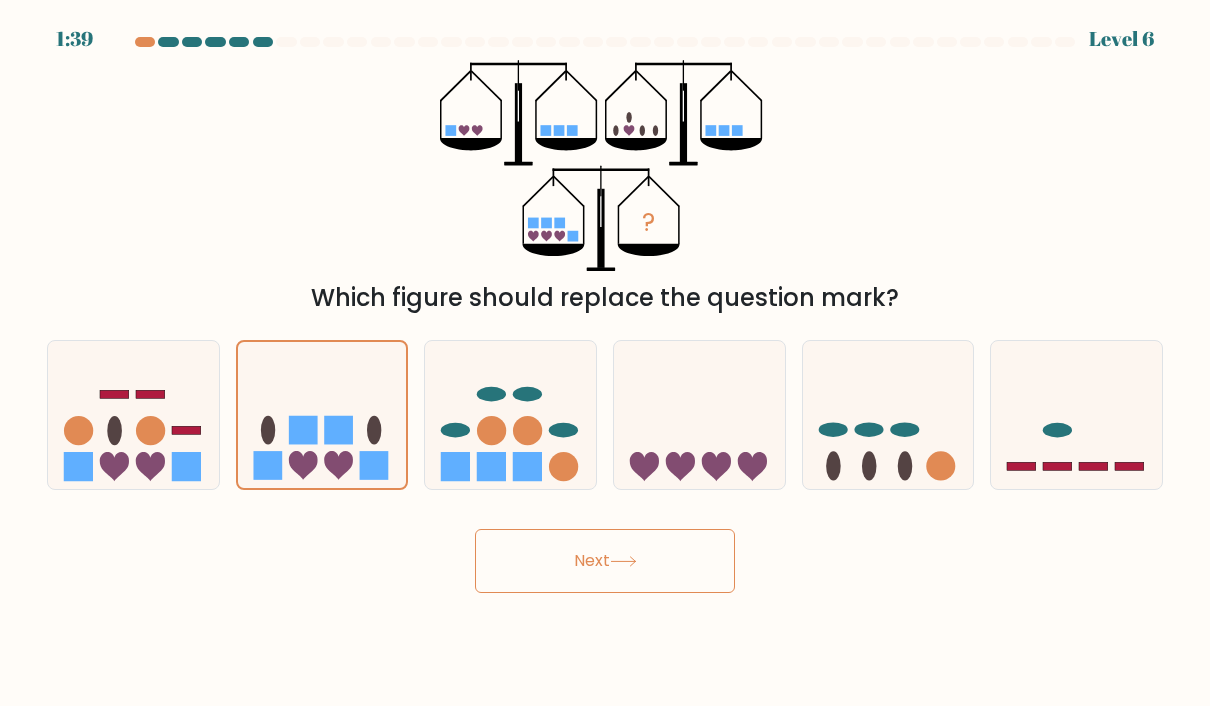 click on "Next" at bounding box center (605, 561) 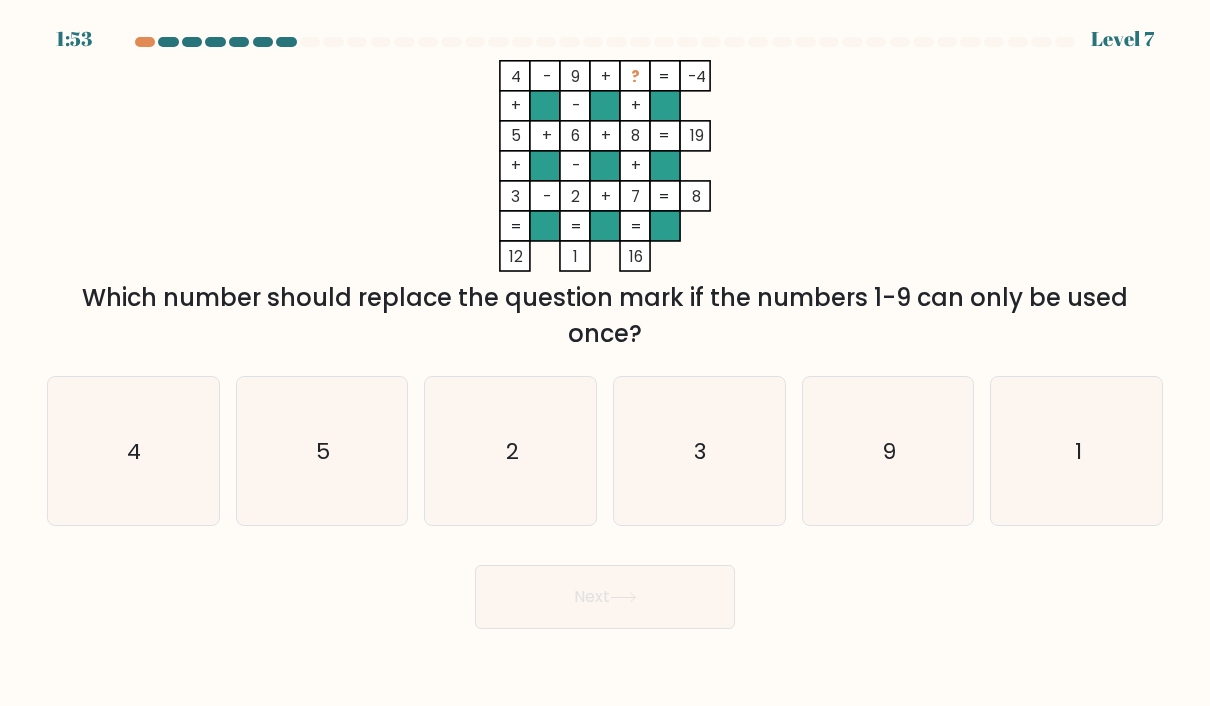 click on "5" 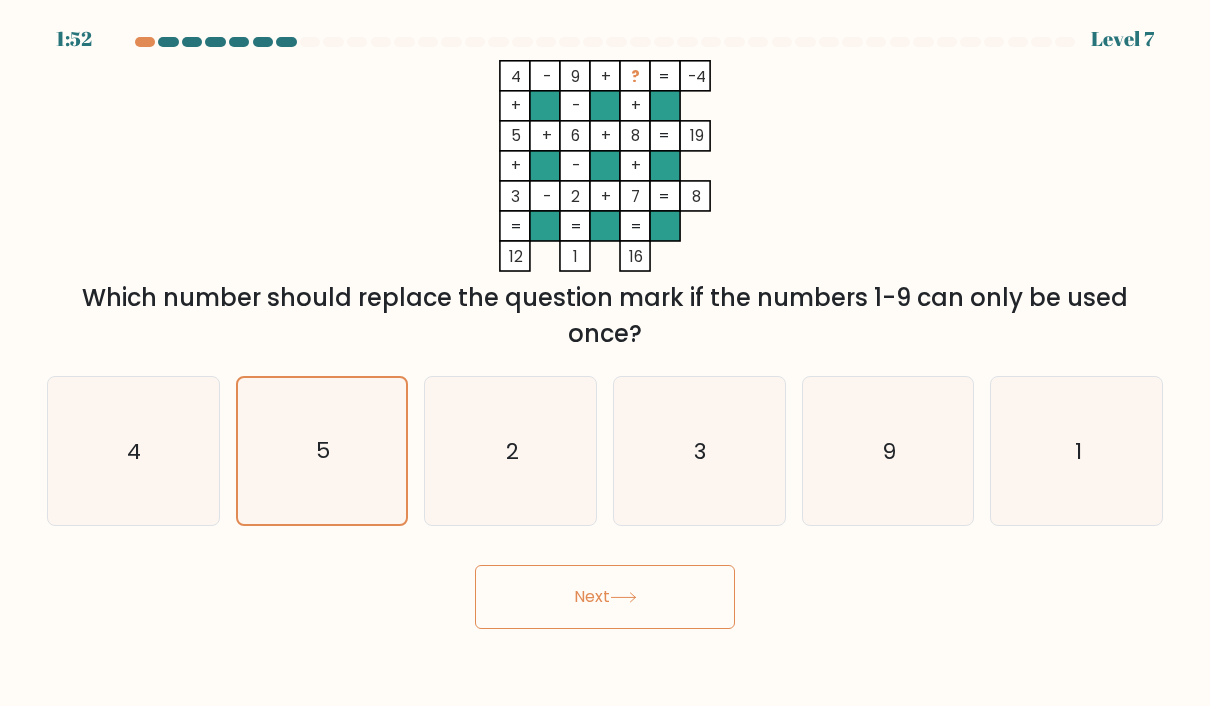 click on "Next" at bounding box center [605, 597] 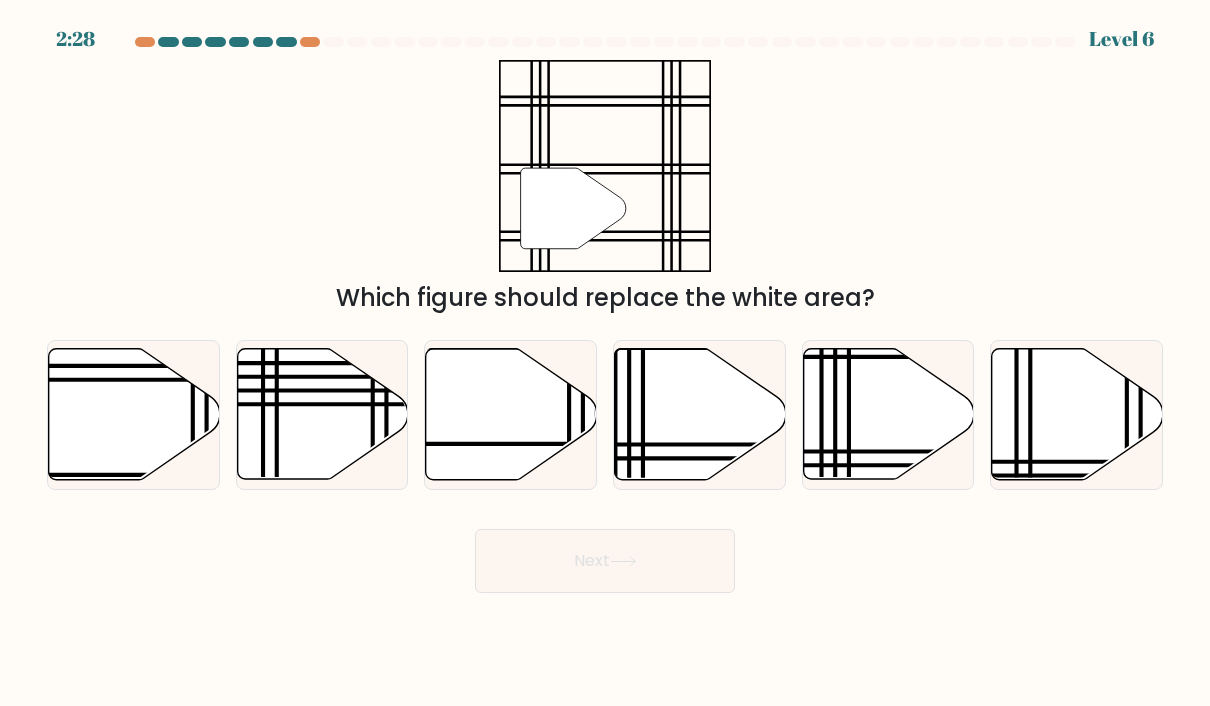 click 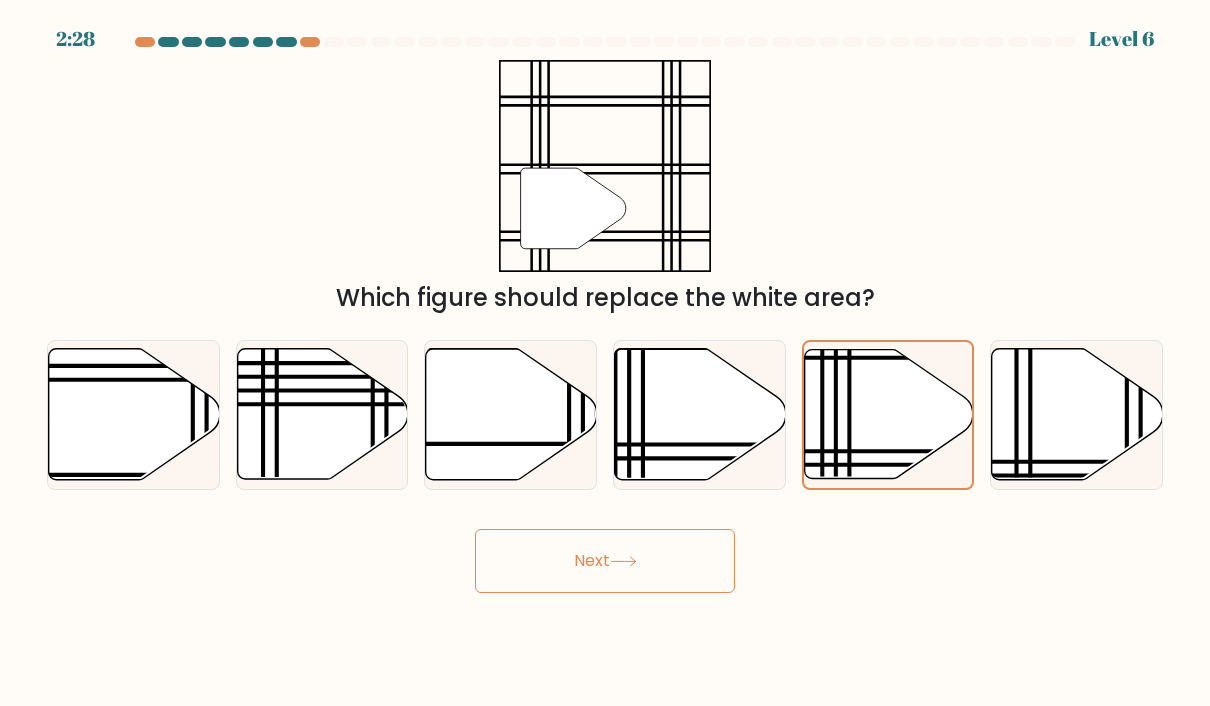 click on "Next" at bounding box center (605, 561) 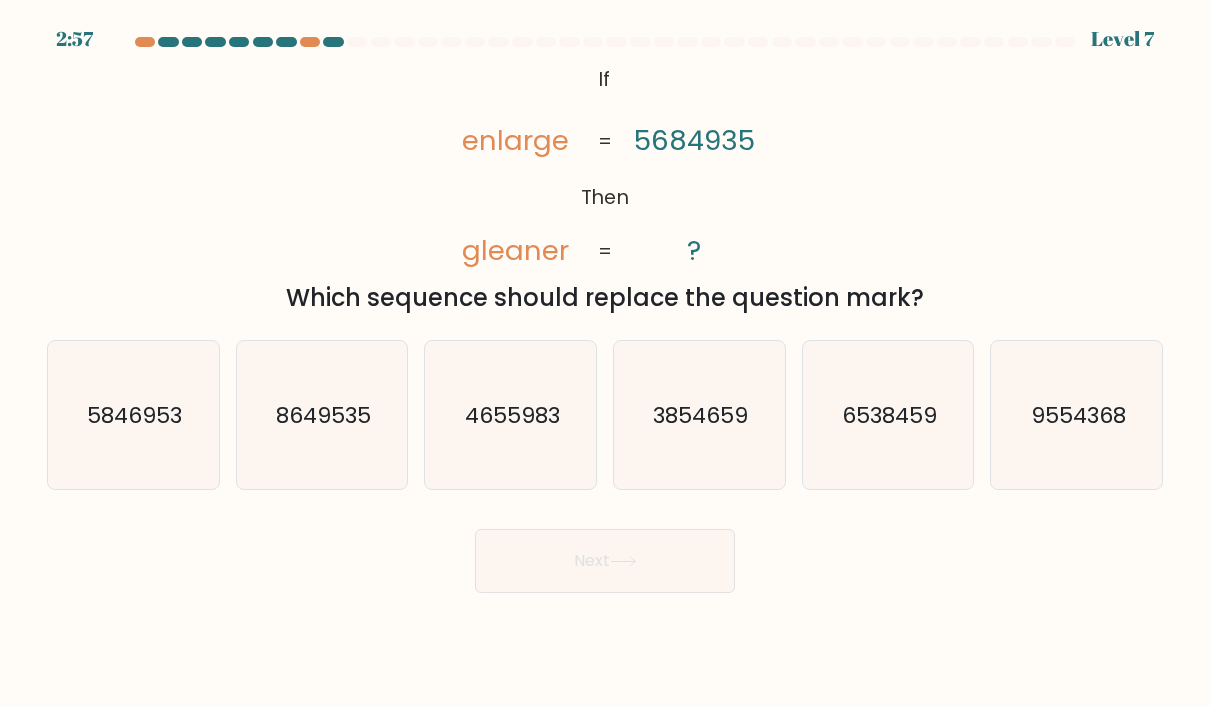 click on "3854659" 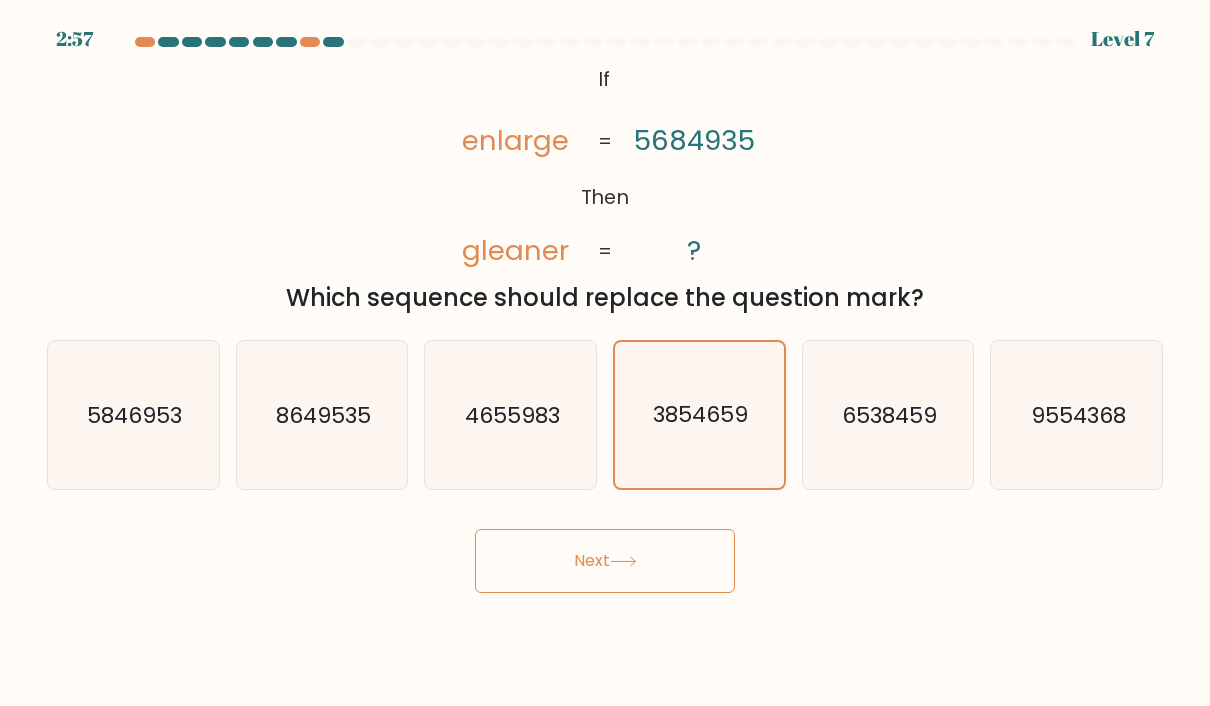click on "Next" at bounding box center (605, 561) 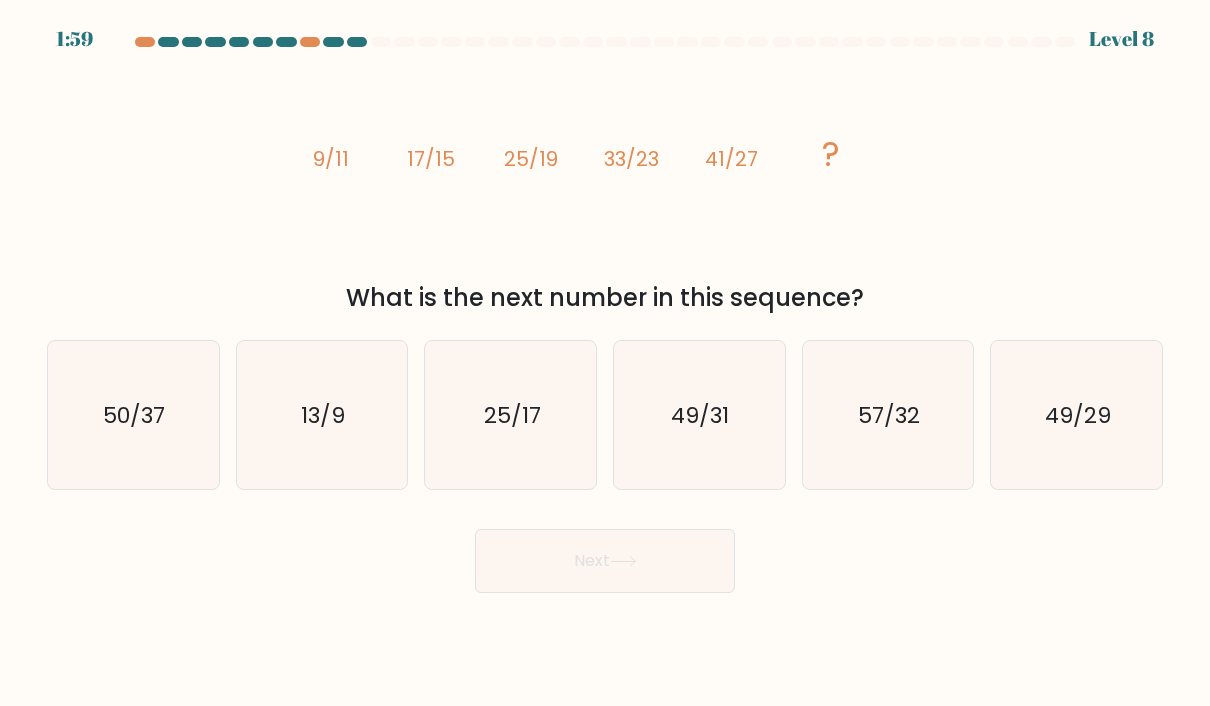 click on "49/29" 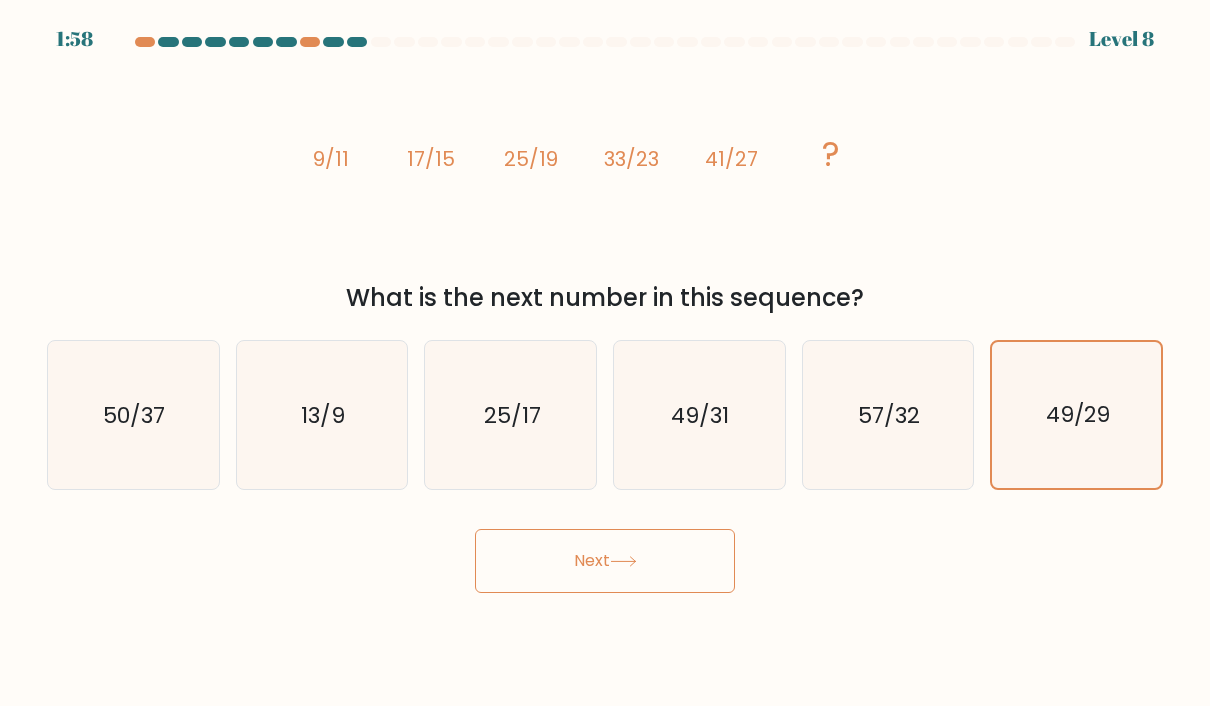 click on "Next" at bounding box center (605, 561) 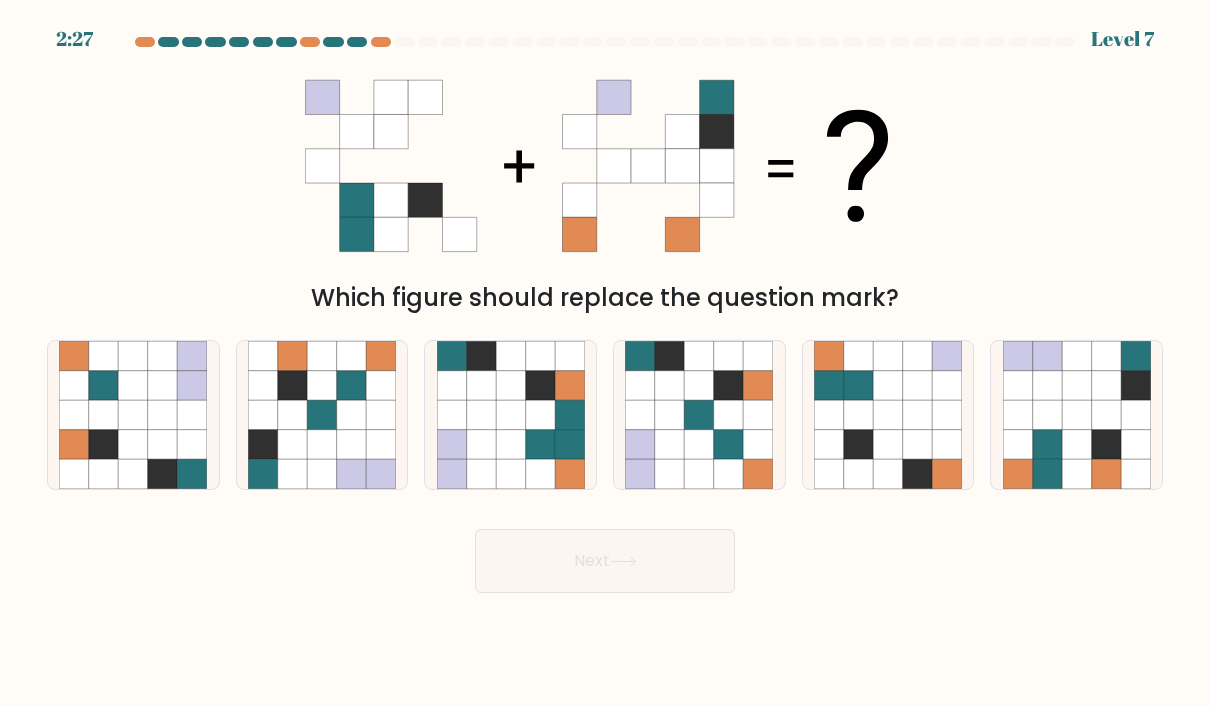 click 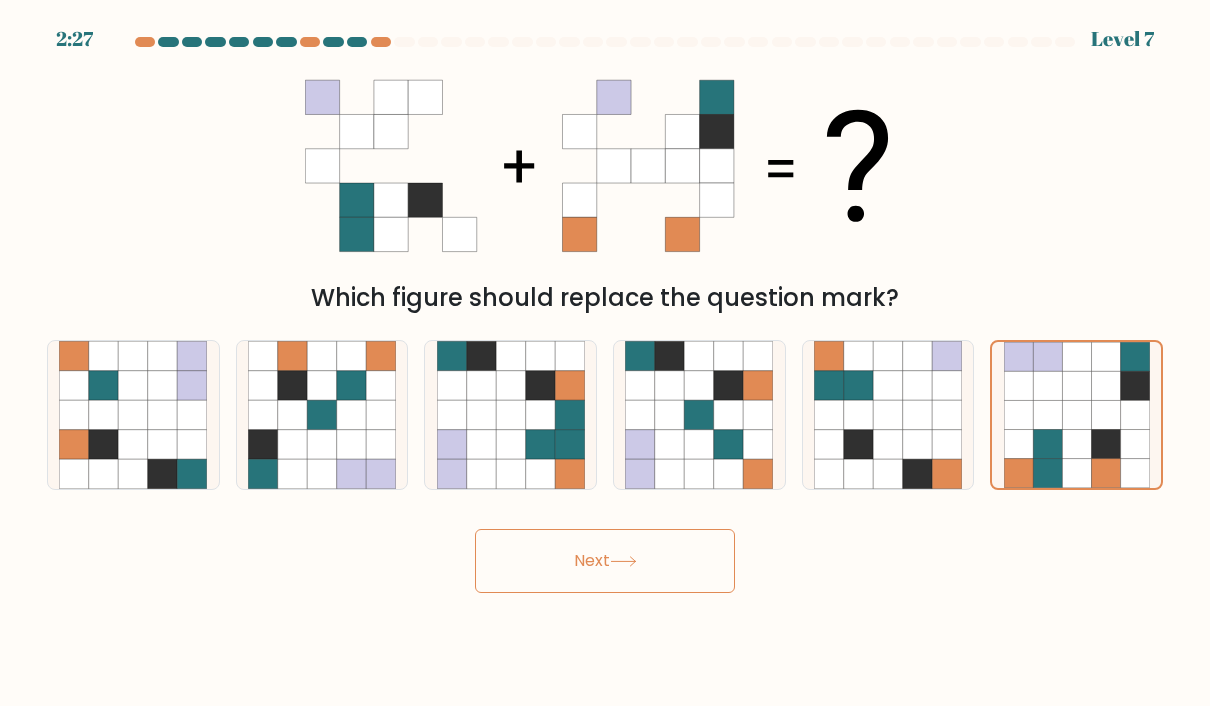 click 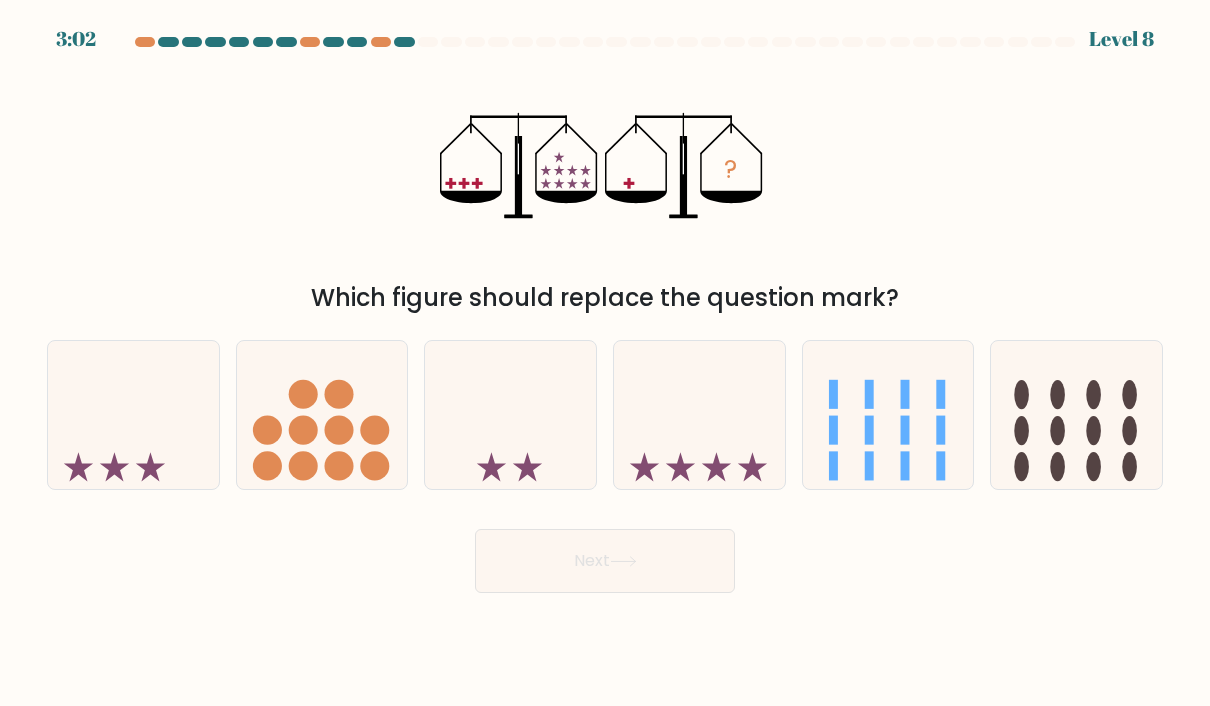 click 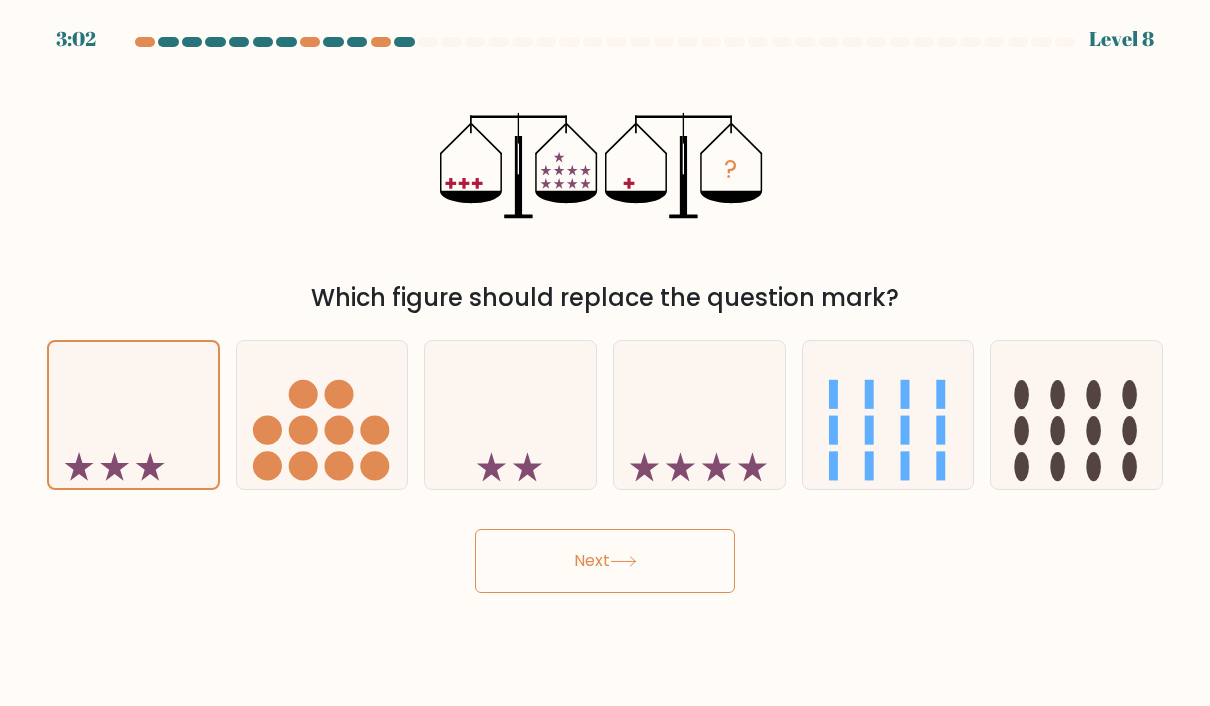 click on "Next" at bounding box center (605, 561) 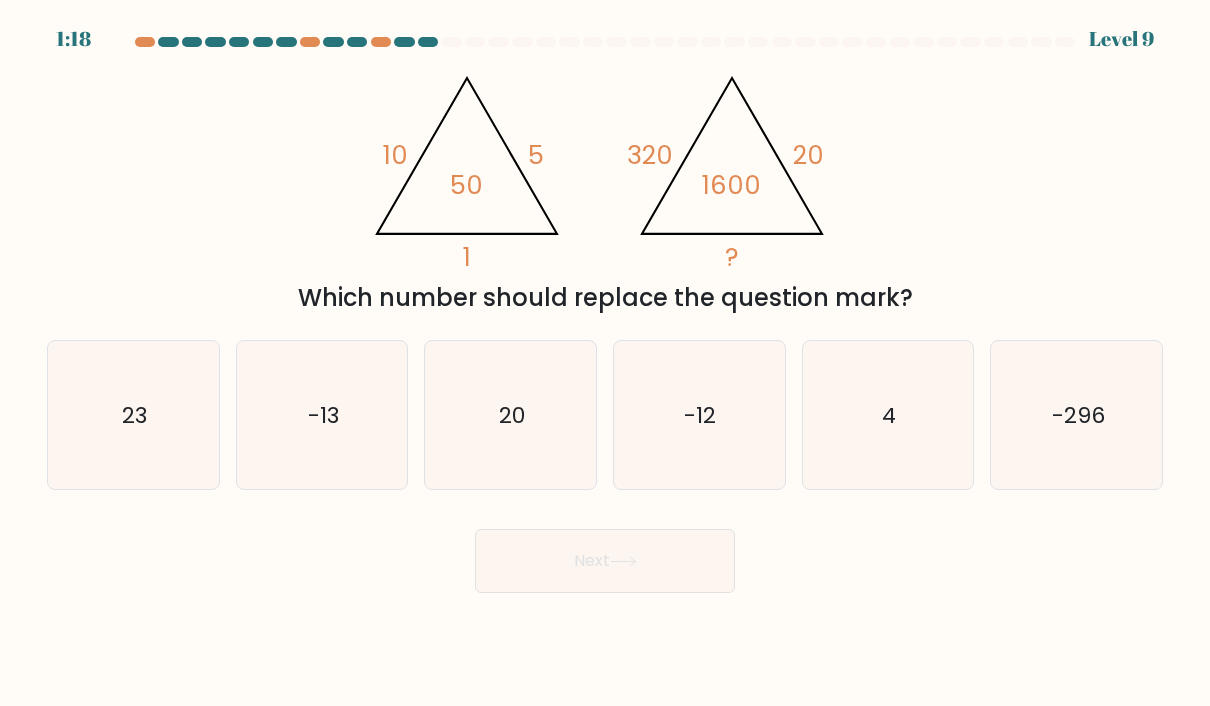 click on "-12" 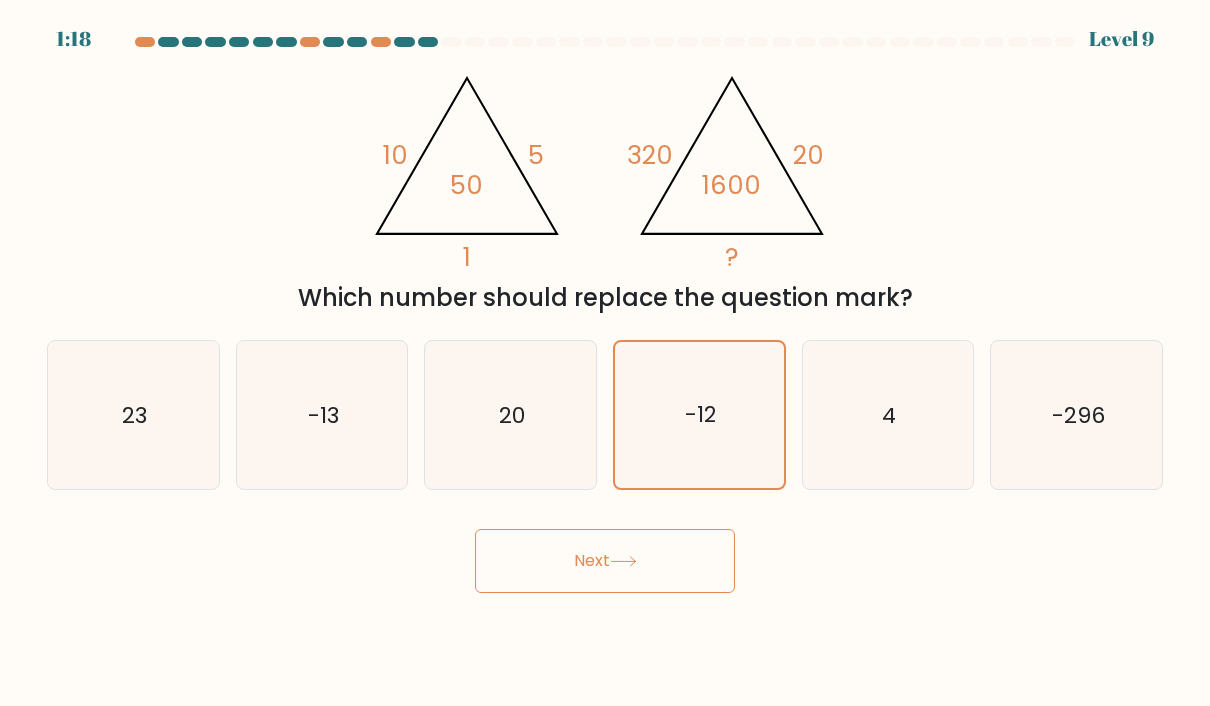 click on "Next" at bounding box center (605, 561) 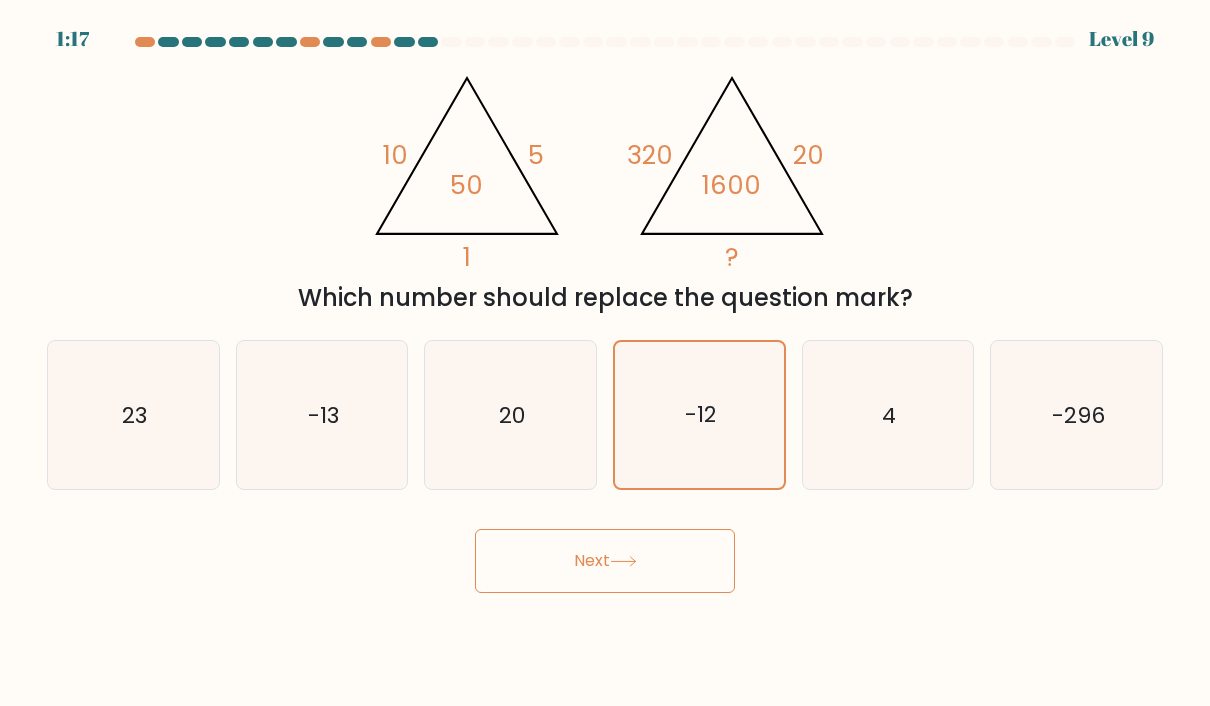 click on "Next" at bounding box center (605, 561) 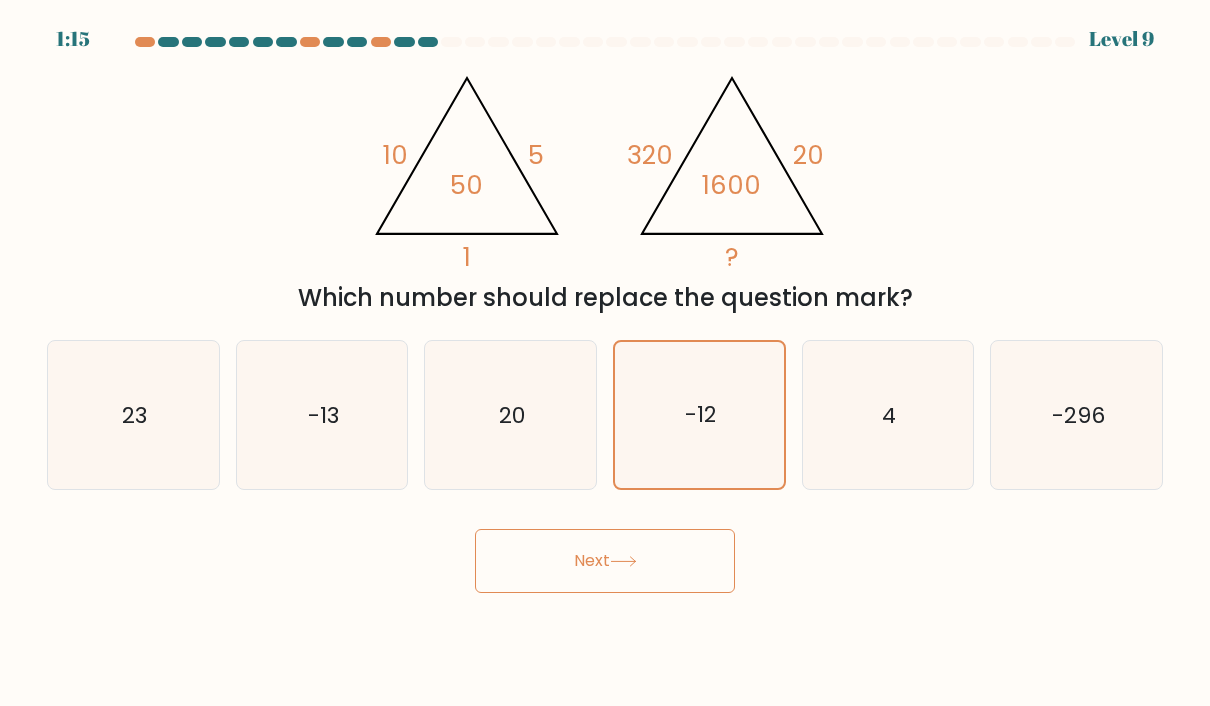 click 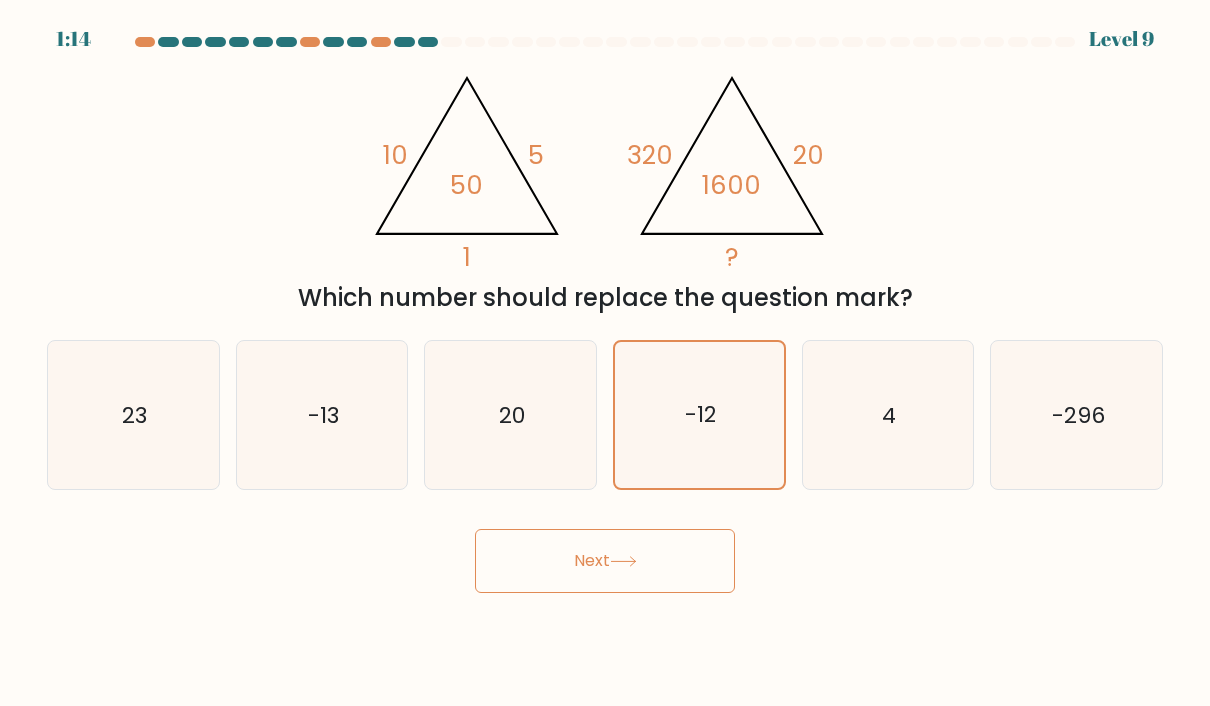 click 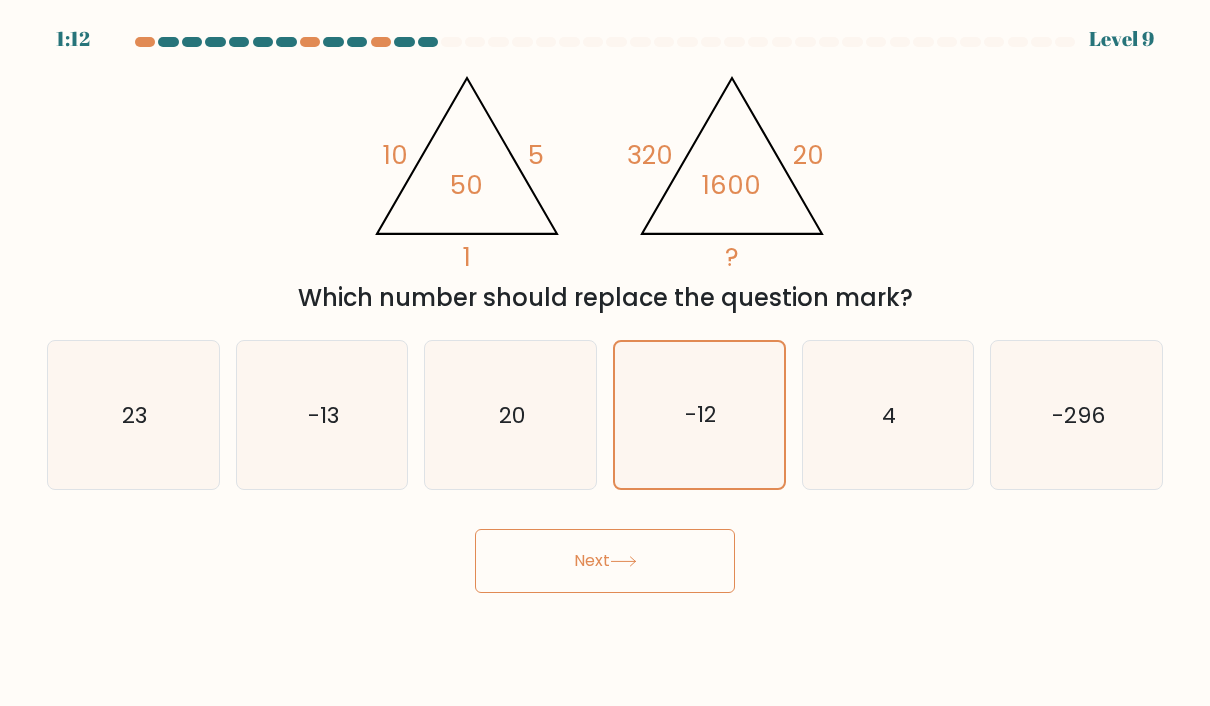 click on "Next" at bounding box center (605, 561) 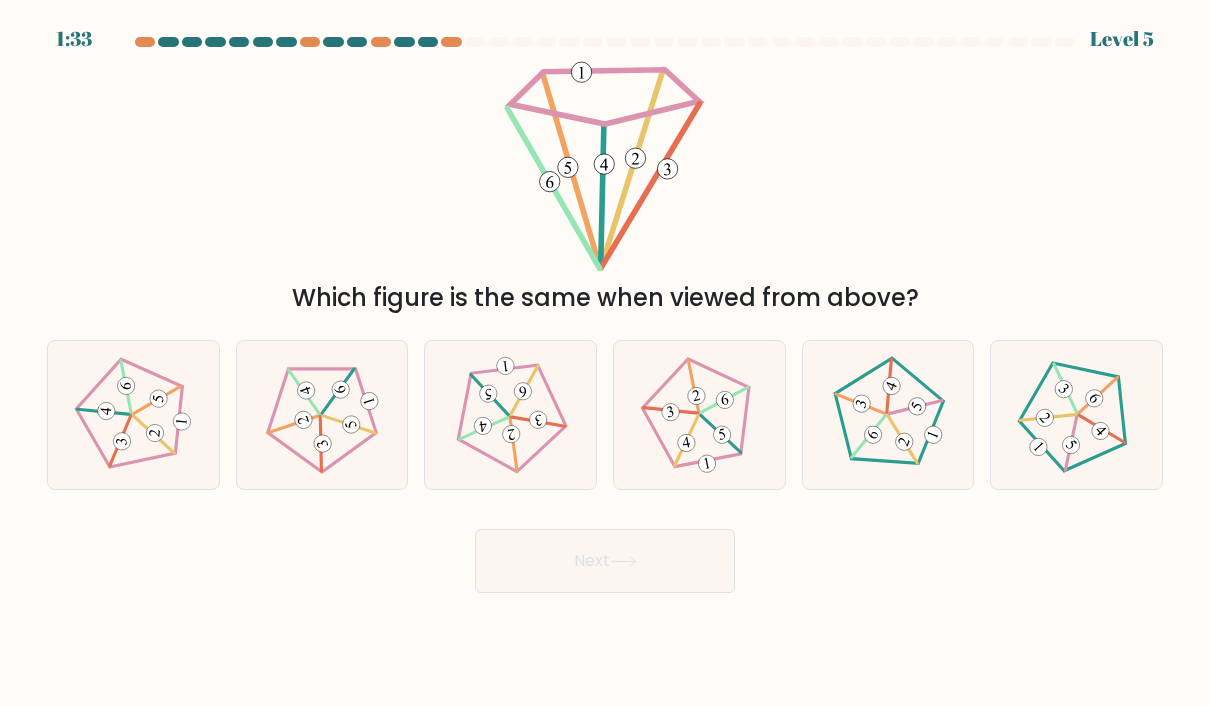 click 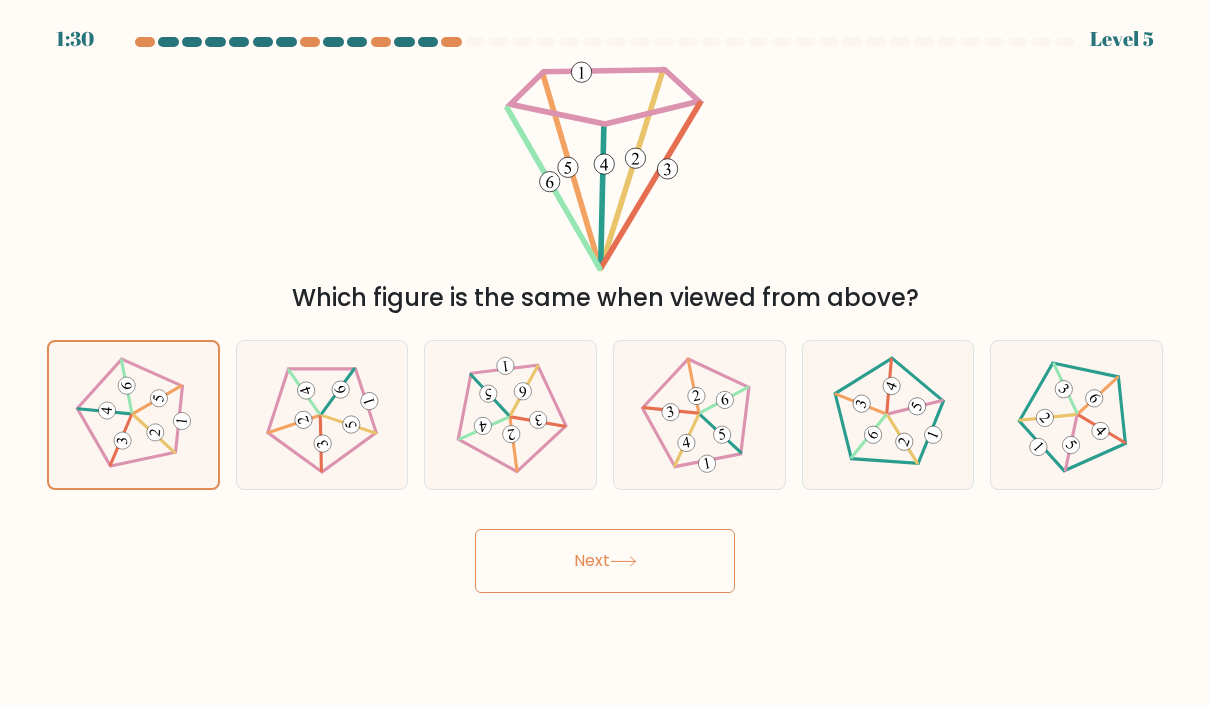 click on "Next" at bounding box center [605, 561] 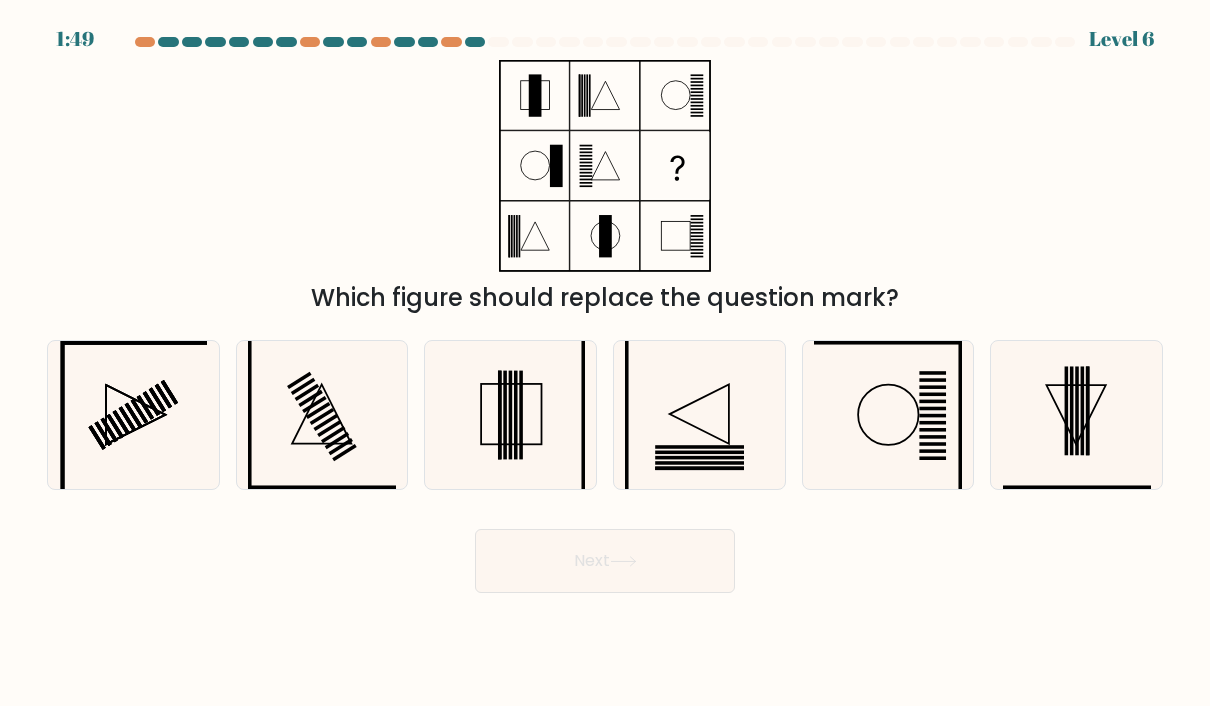 click 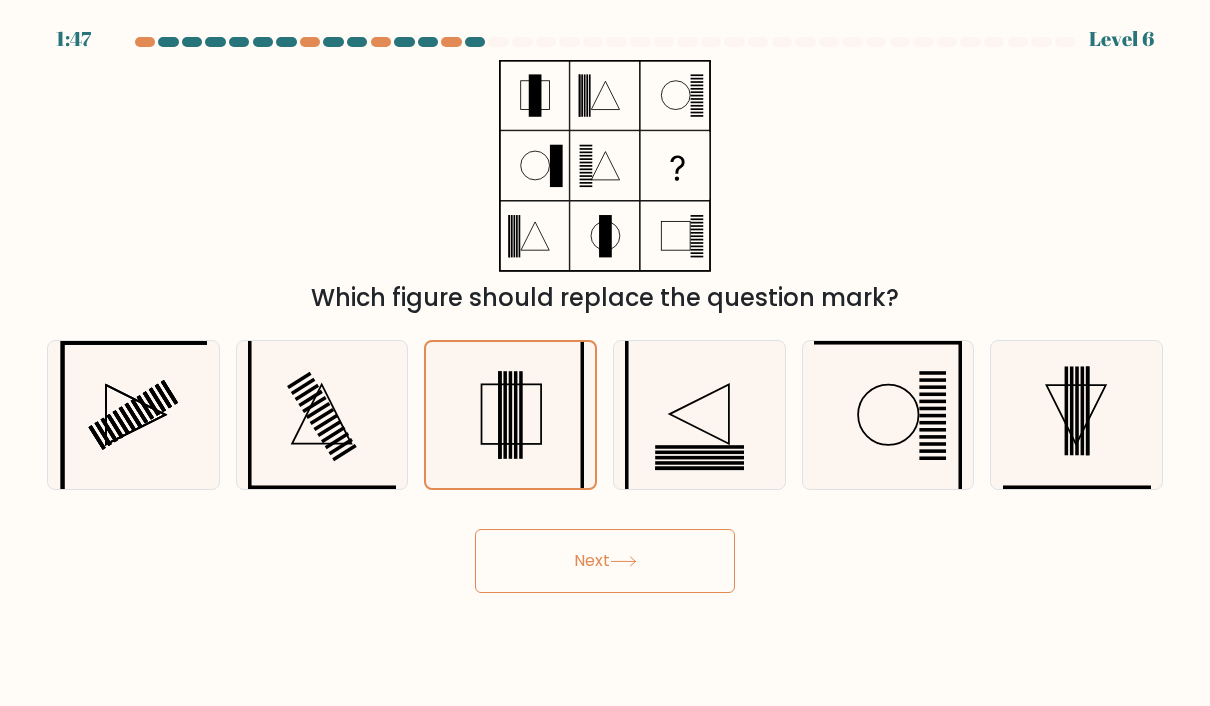 click 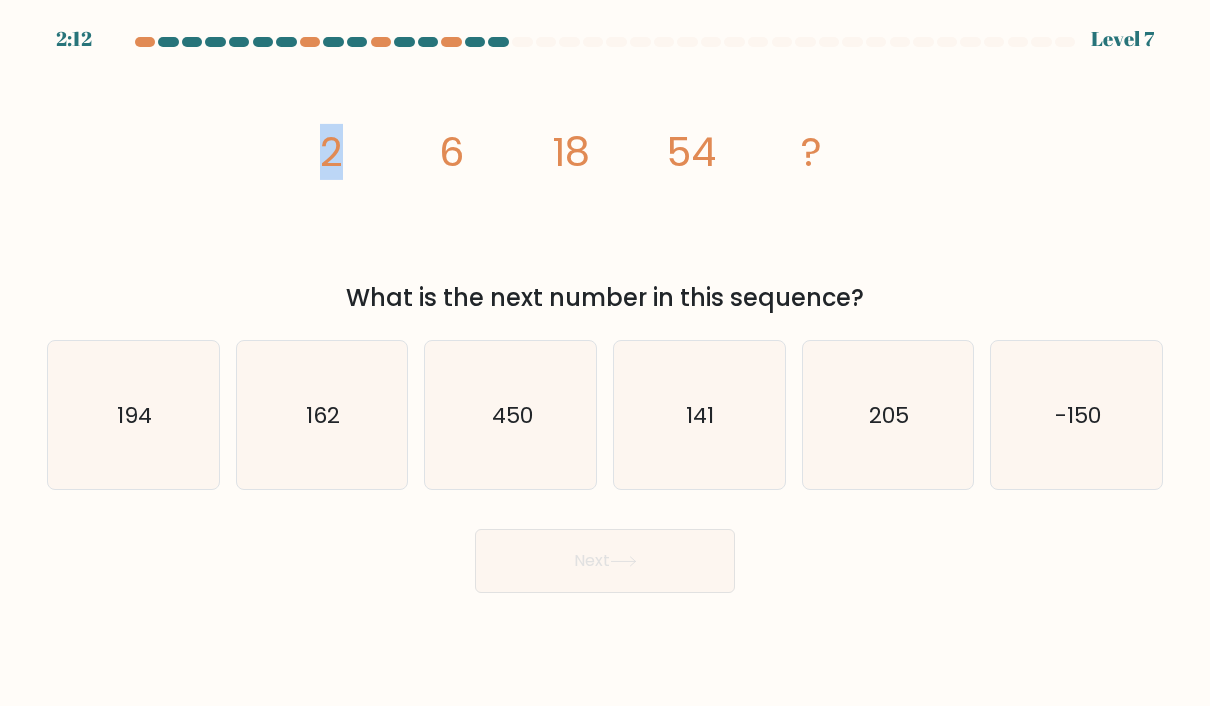 click on "image/svg+xml
2
6
18
54
?" 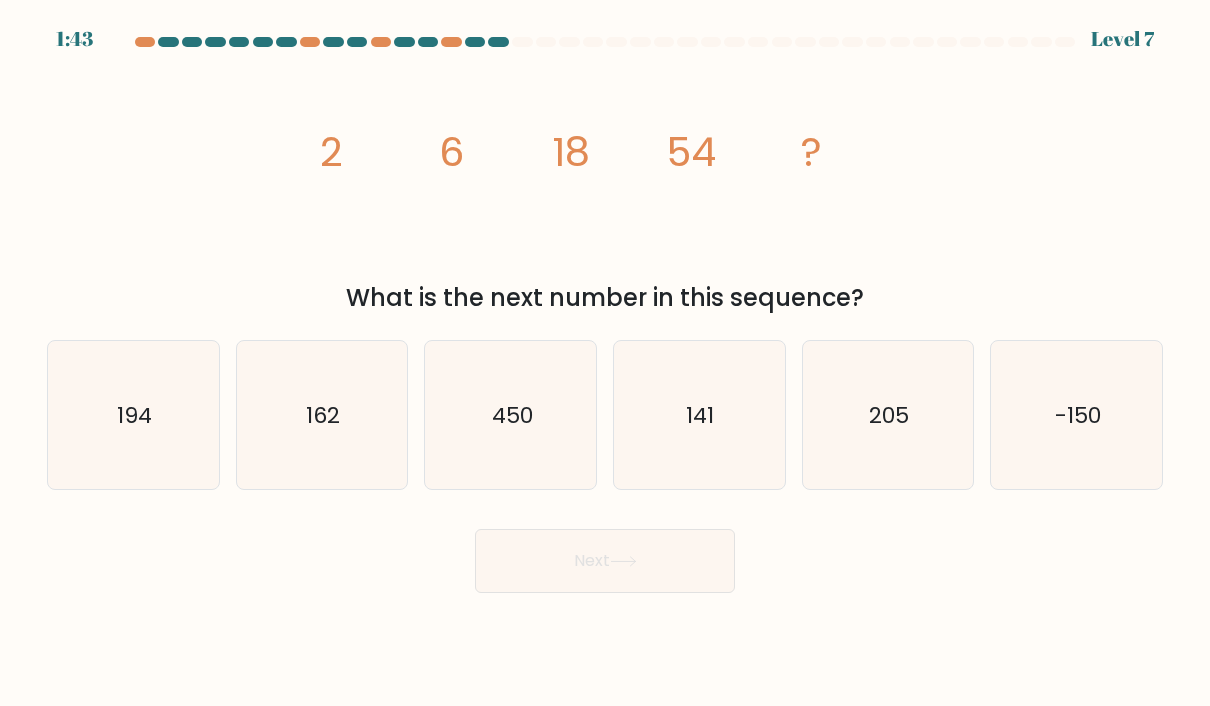 click on "162" 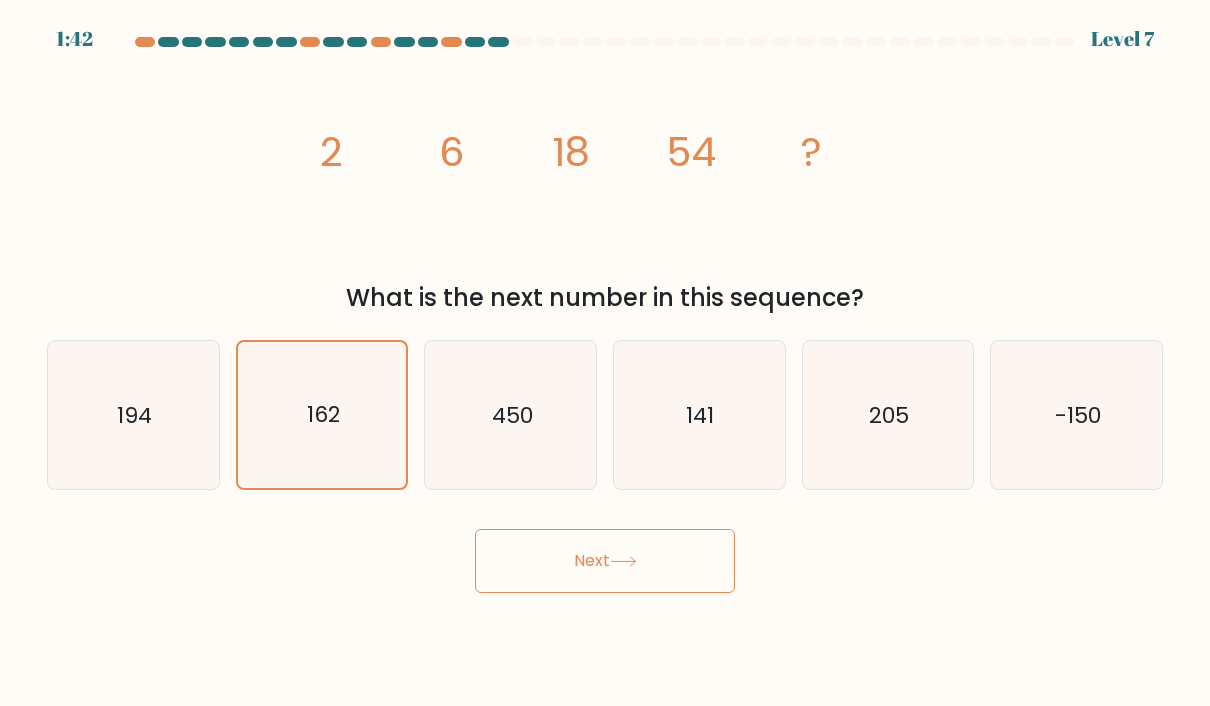 click on "Next" at bounding box center (605, 561) 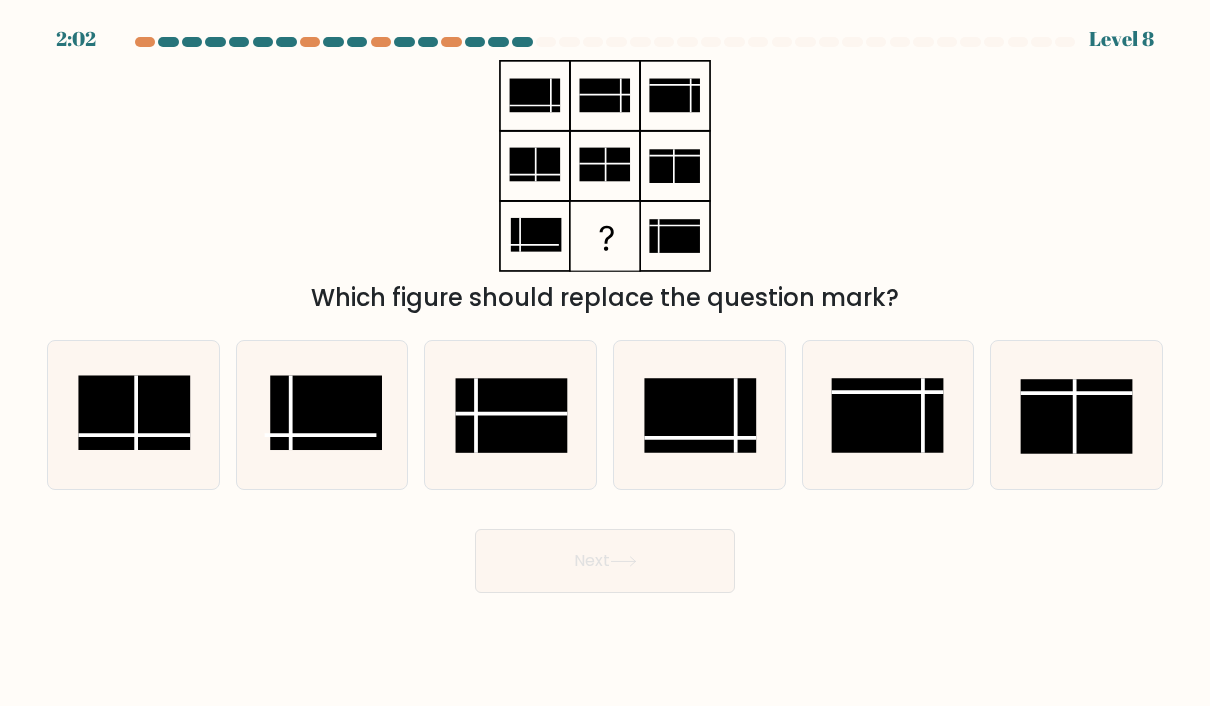 click 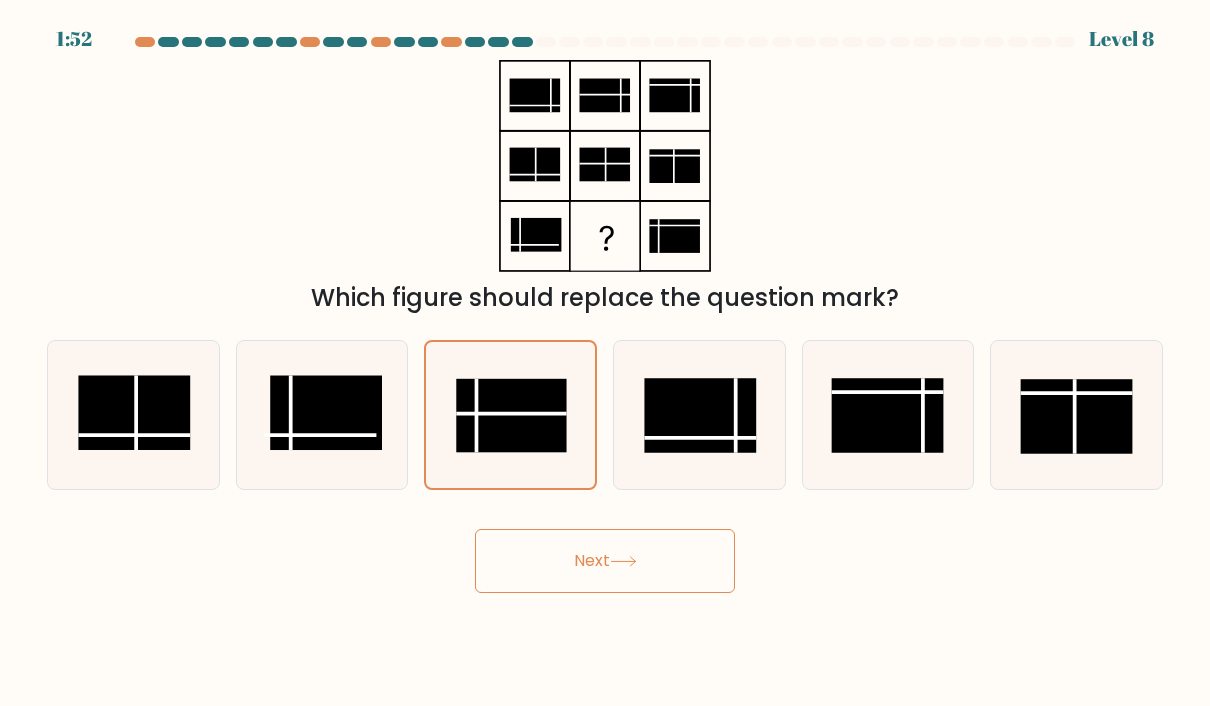 click on "Next" at bounding box center (605, 561) 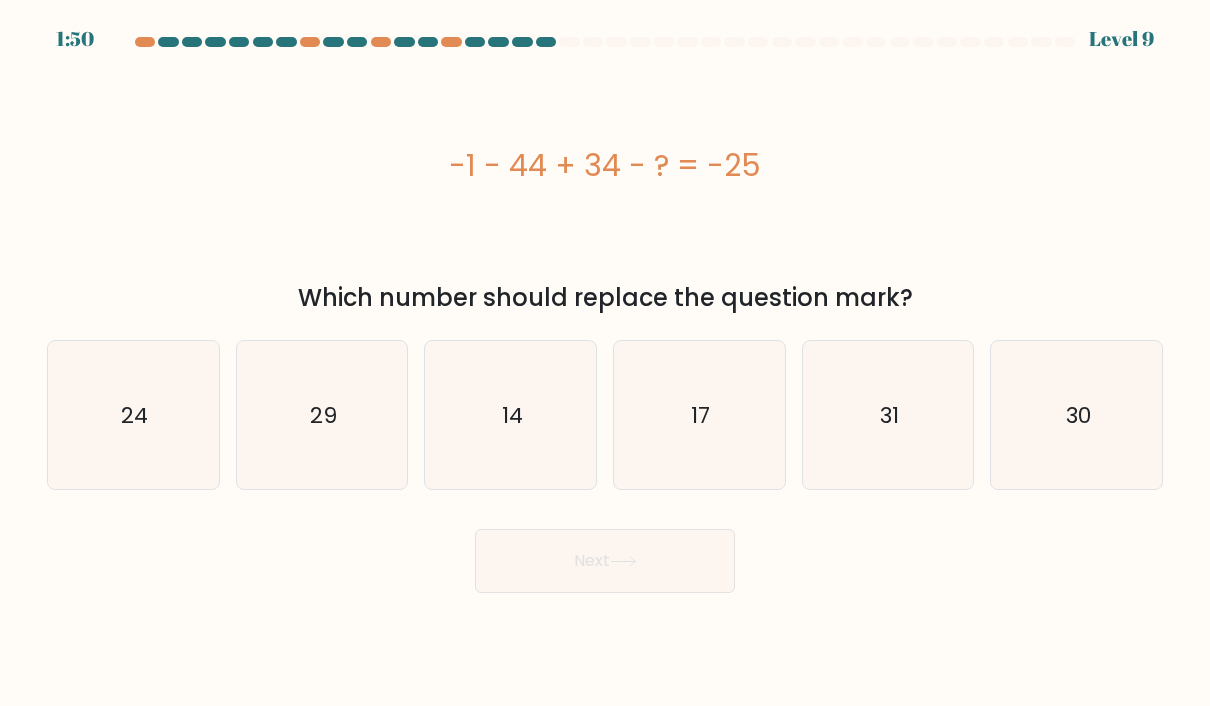 click 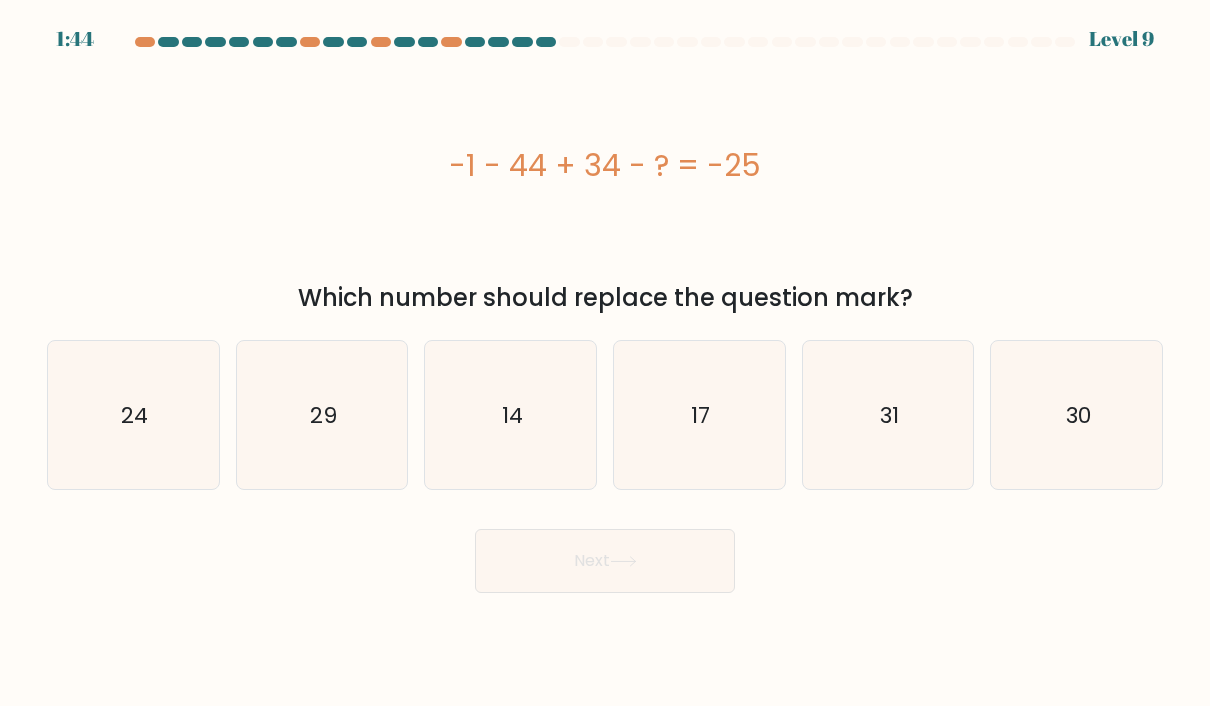 click on "-1 - 44 + 34 - ? = -25" at bounding box center (605, 165) 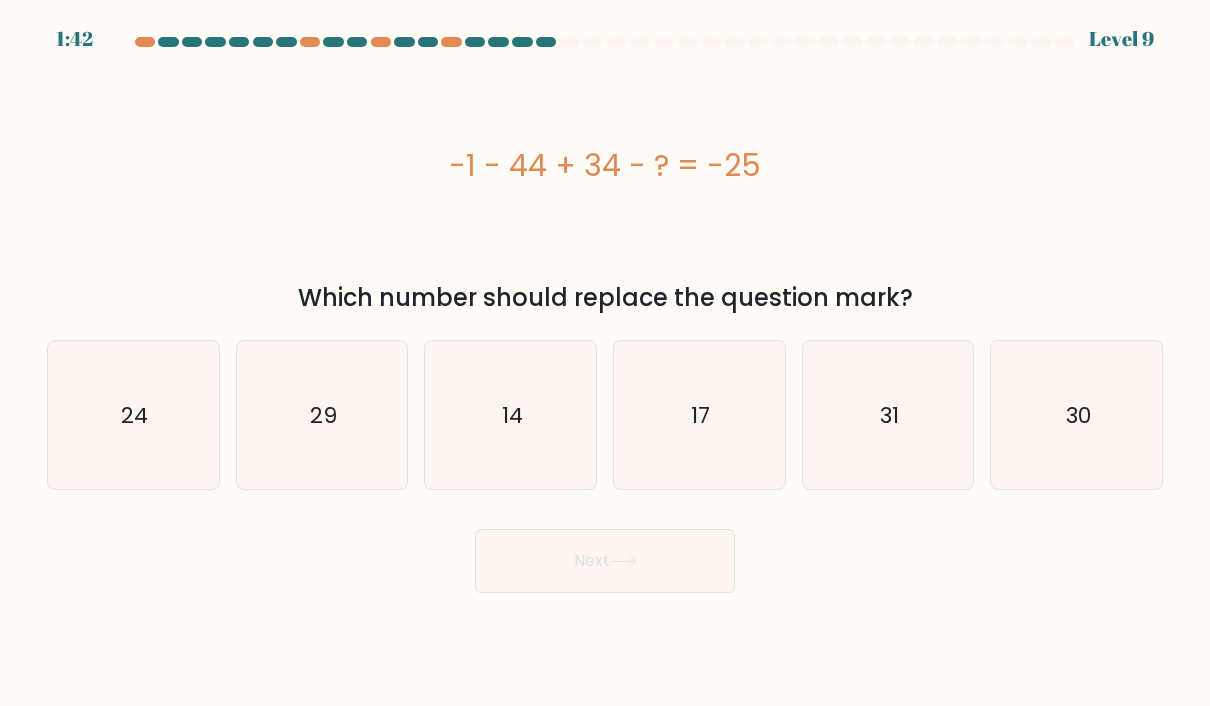 click on "-1 - 44 + 34 - ? = -25" at bounding box center [605, 165] 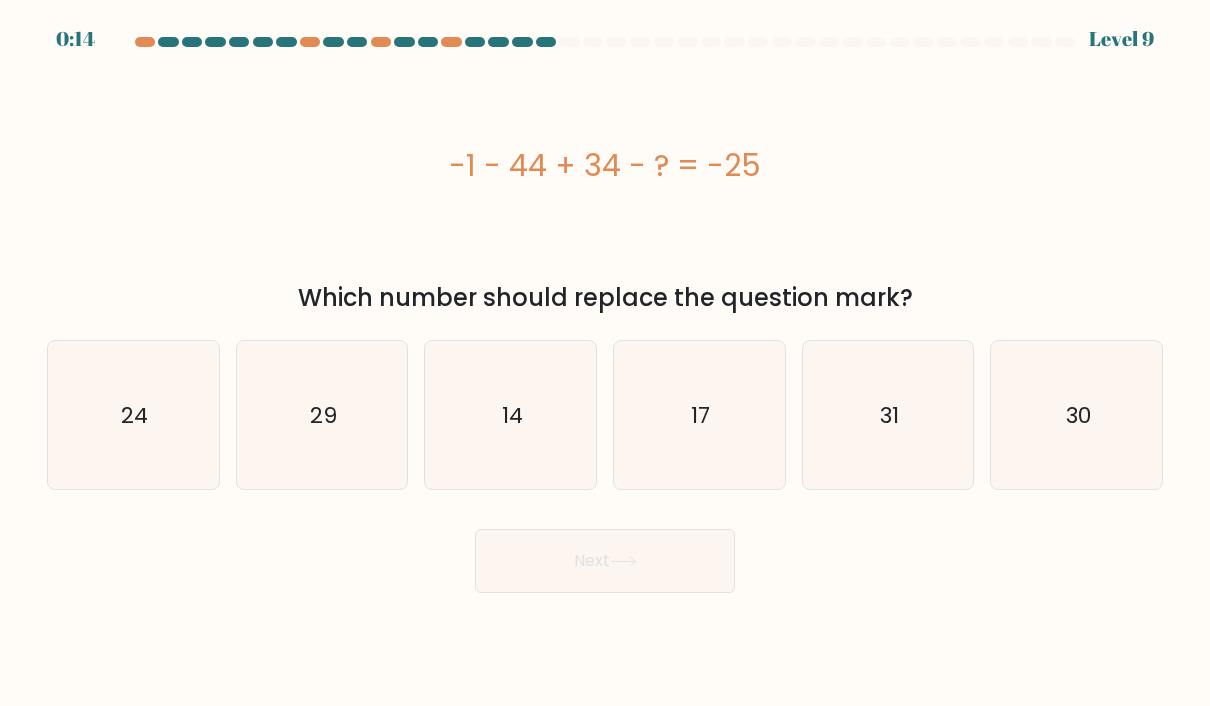click on "24" 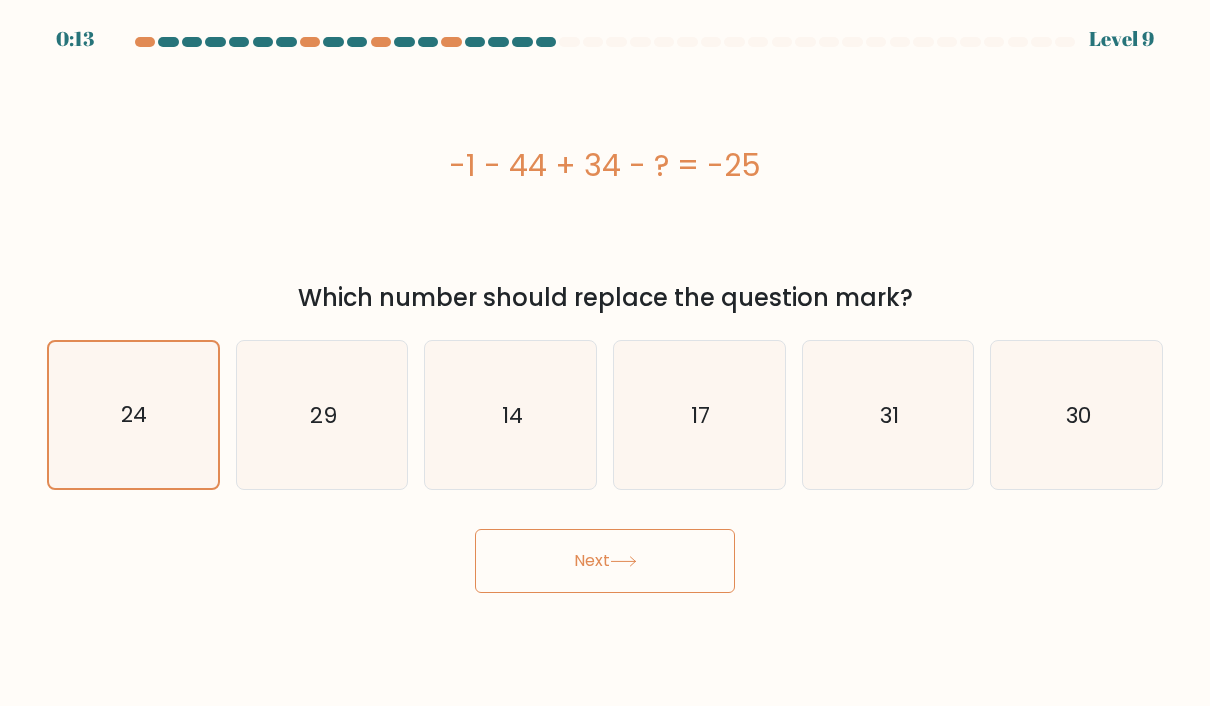 click on "Next" at bounding box center [605, 561] 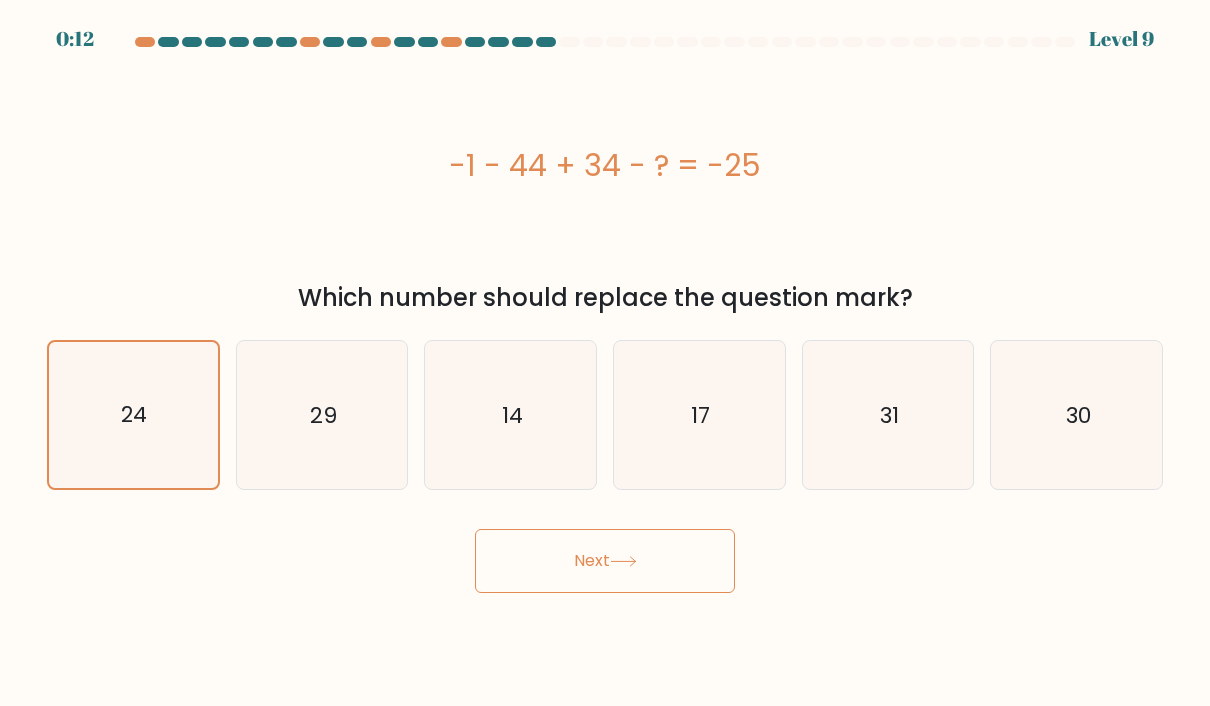 click 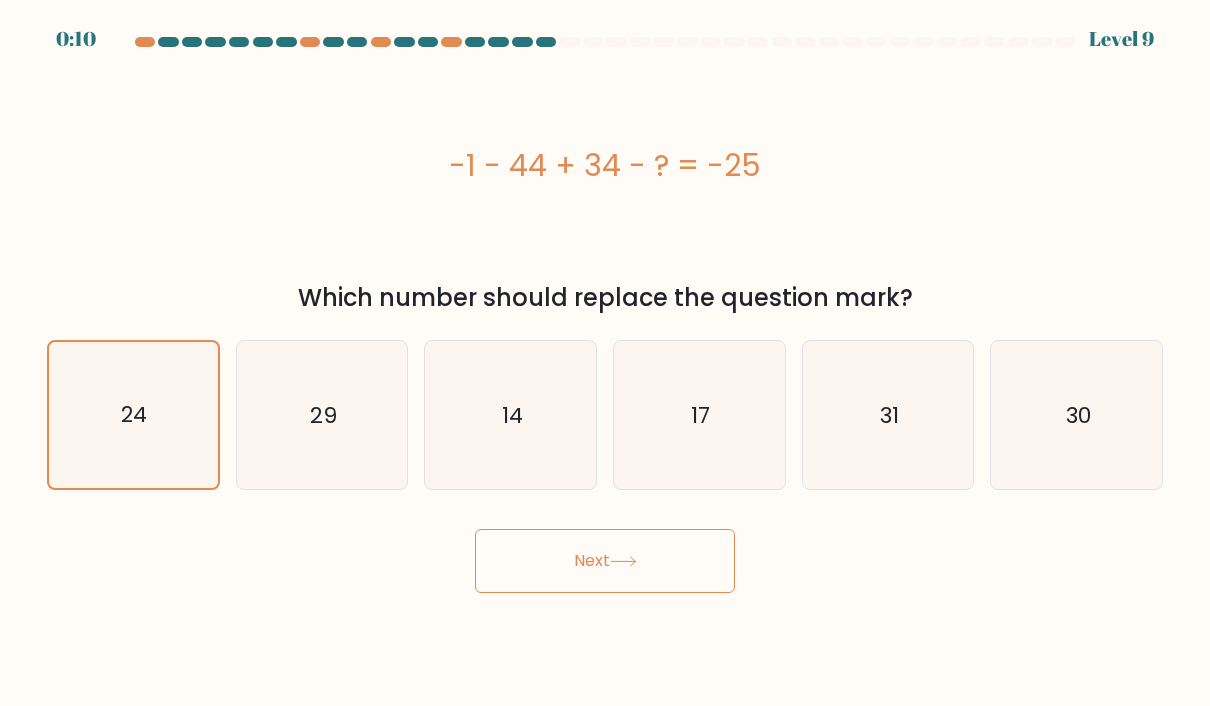 click on "Next" at bounding box center [605, 561] 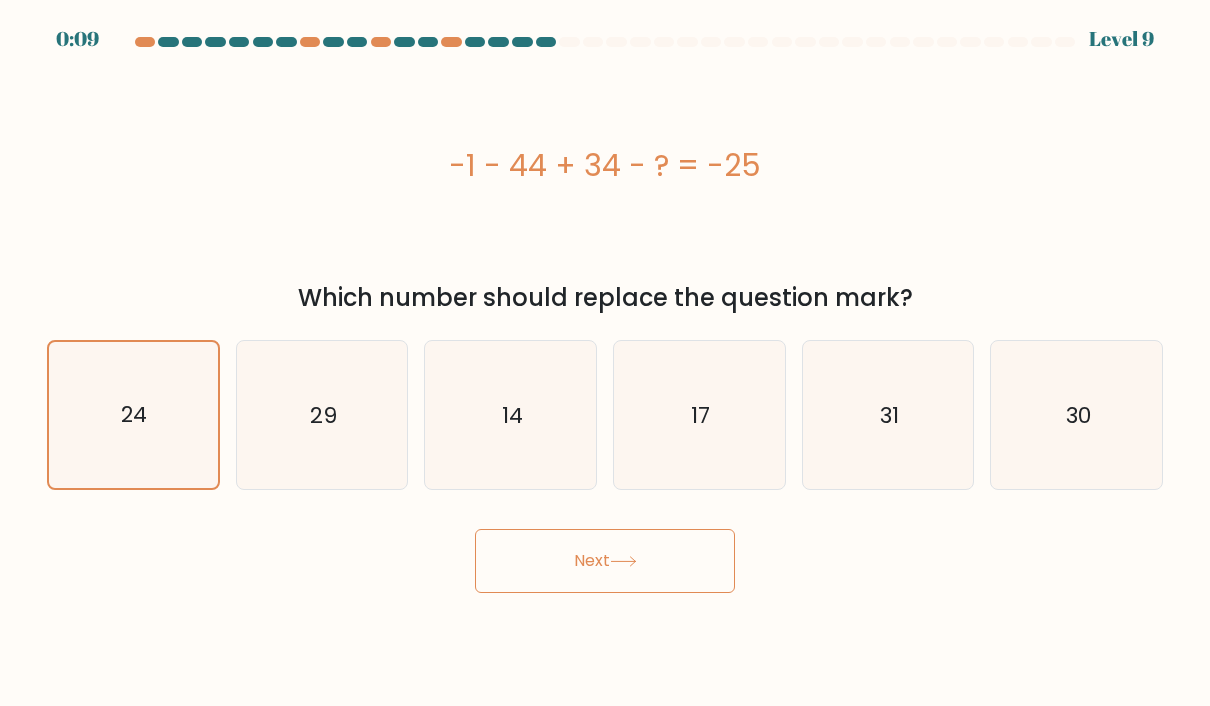 click on "Next" at bounding box center (605, 561) 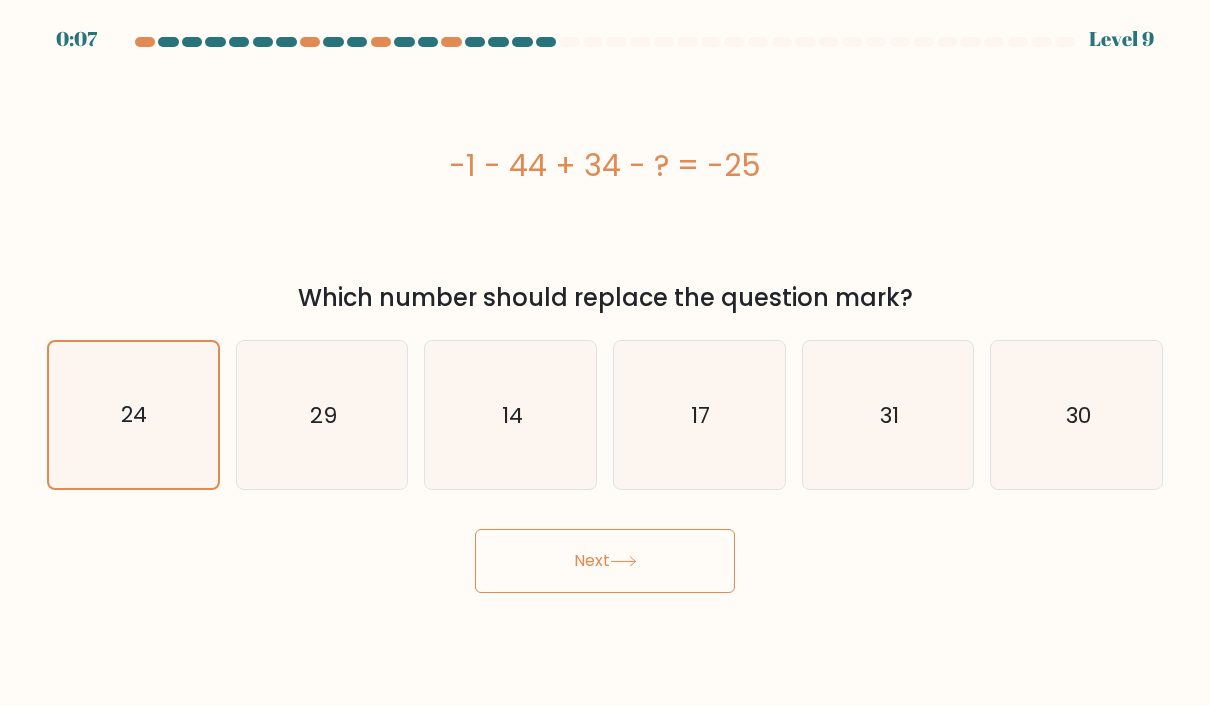 click on "Next" at bounding box center [605, 561] 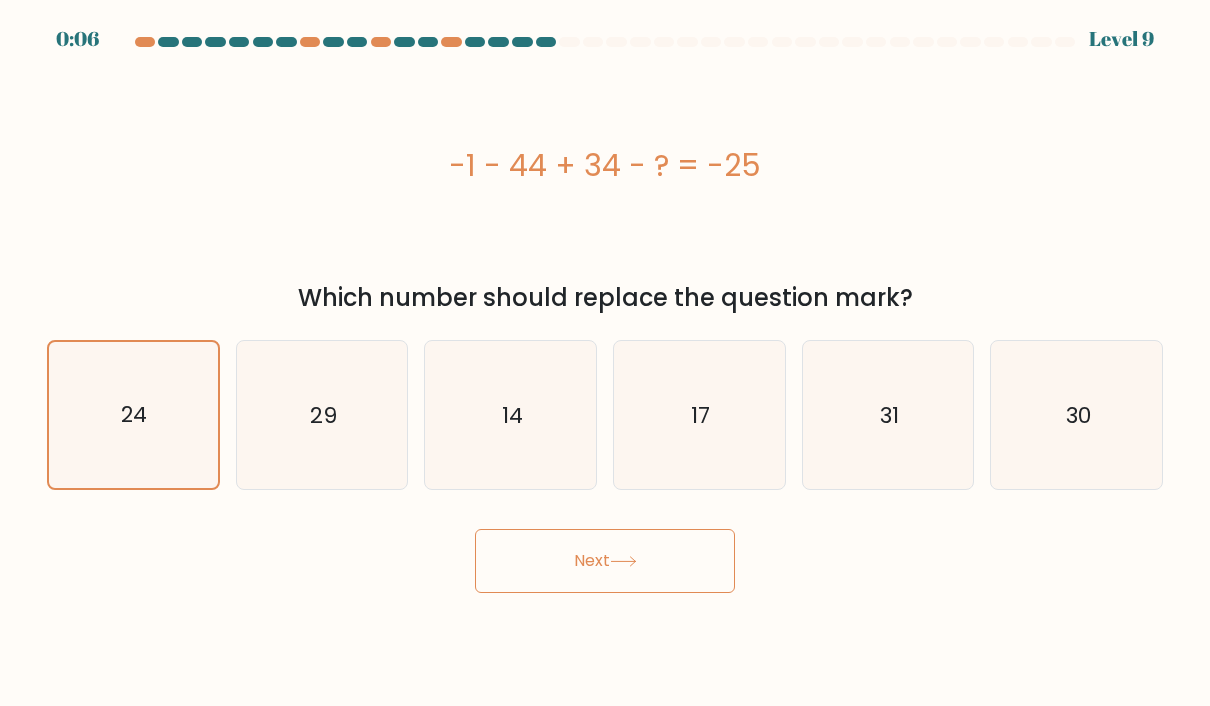 click on "Next" at bounding box center (605, 561) 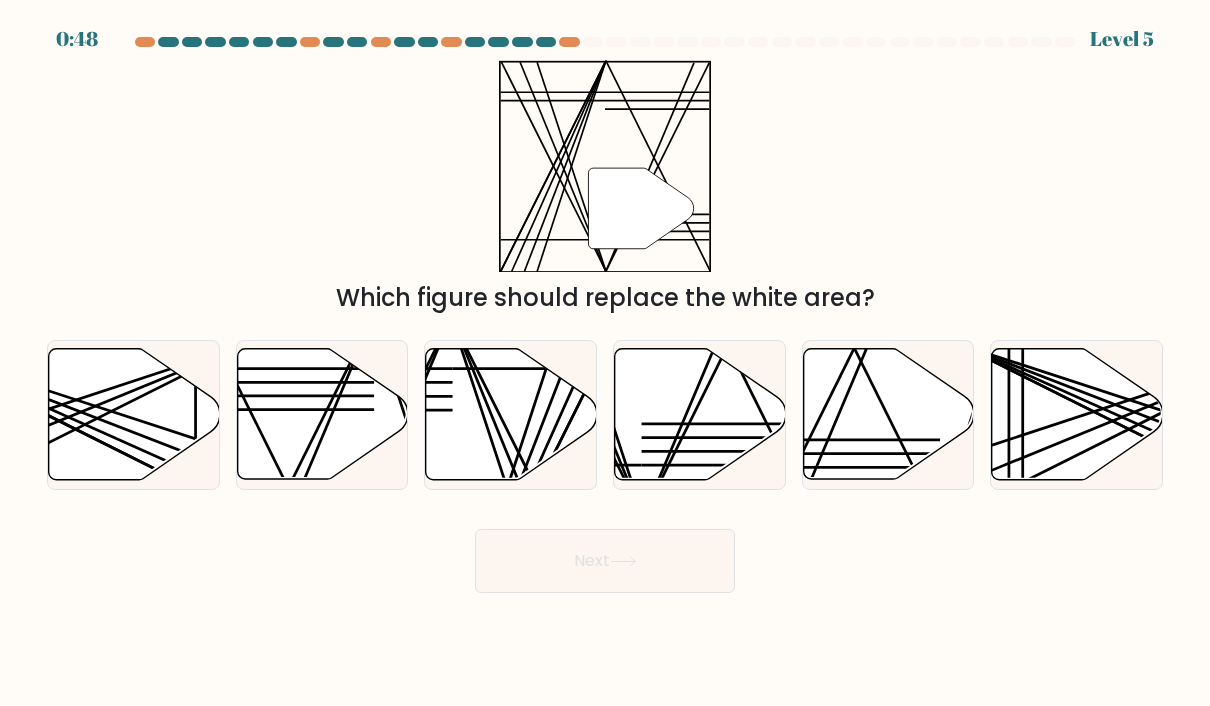 click 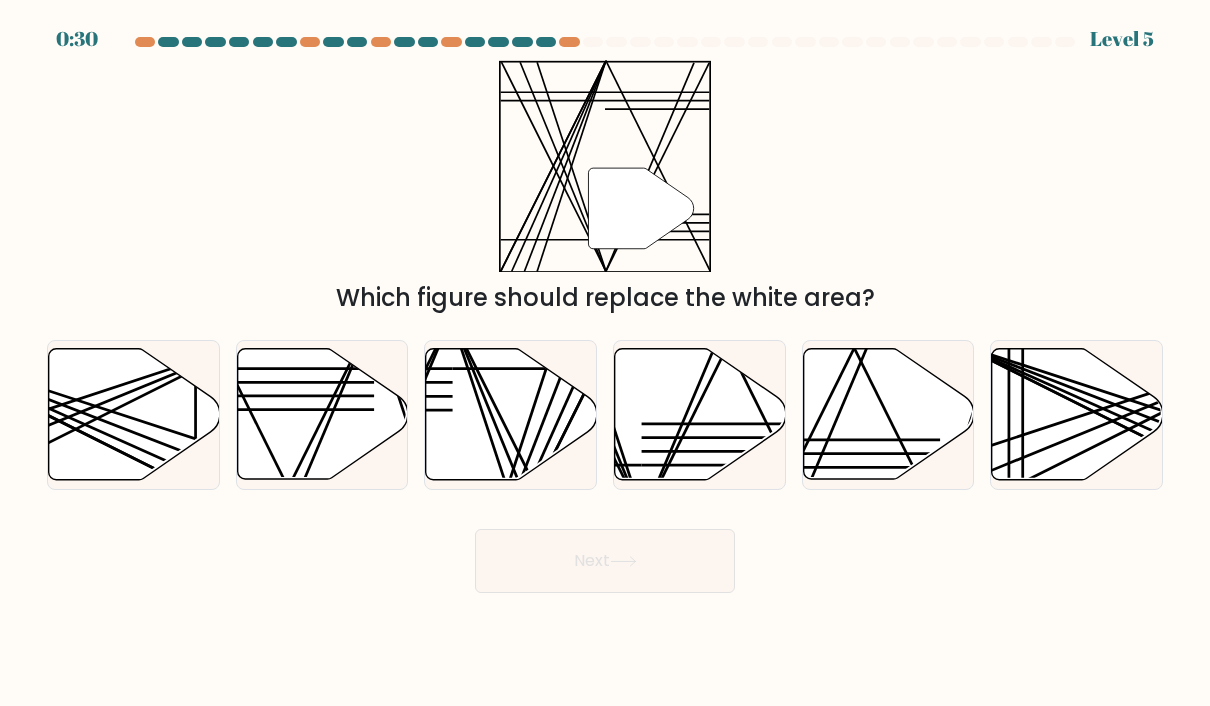 click 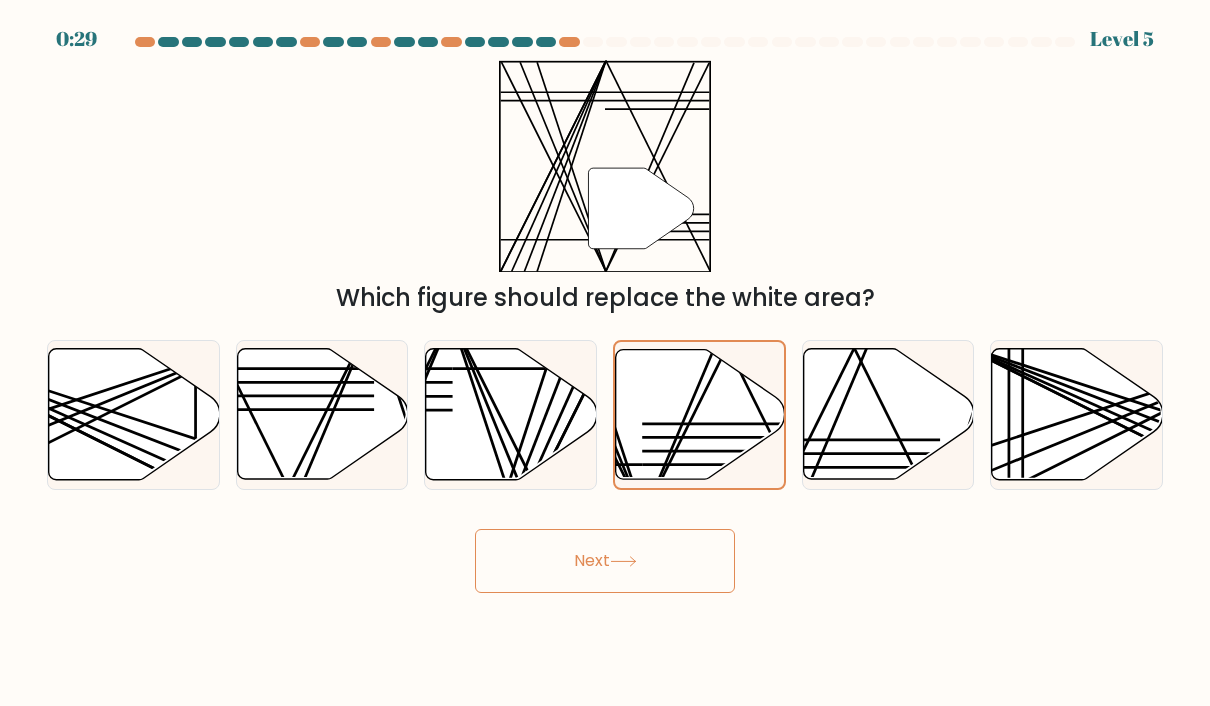 click on "Next" at bounding box center [605, 561] 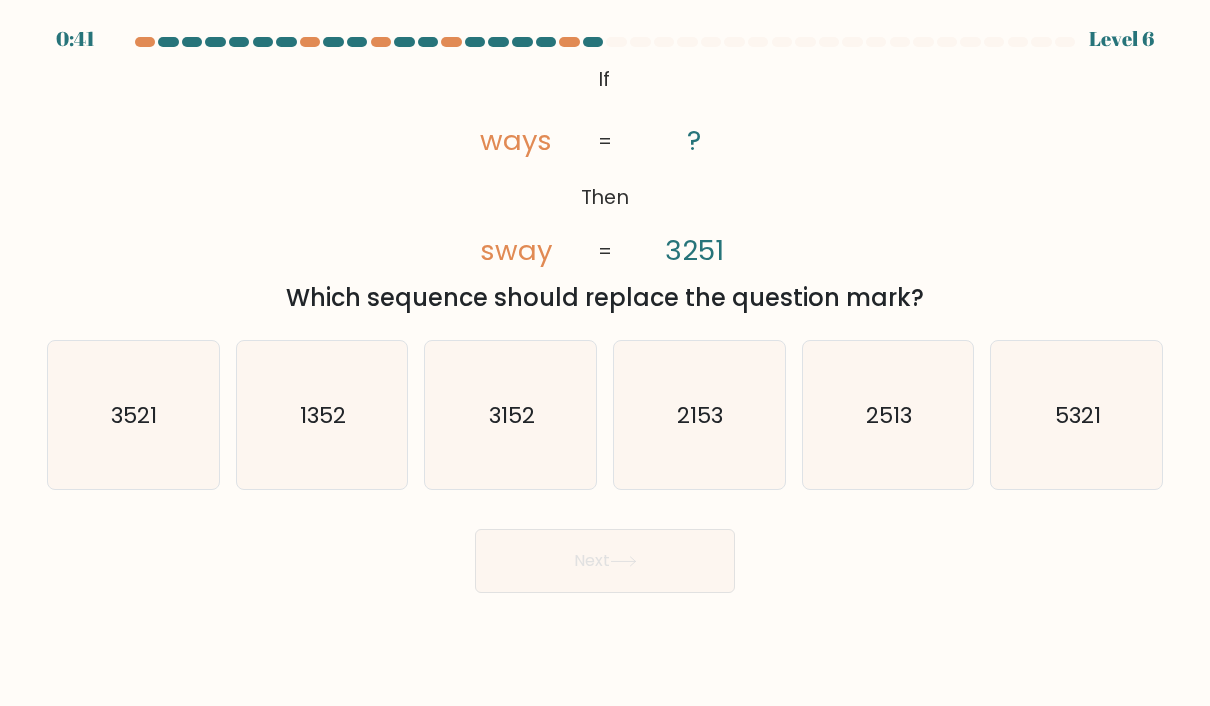 click on "2513" 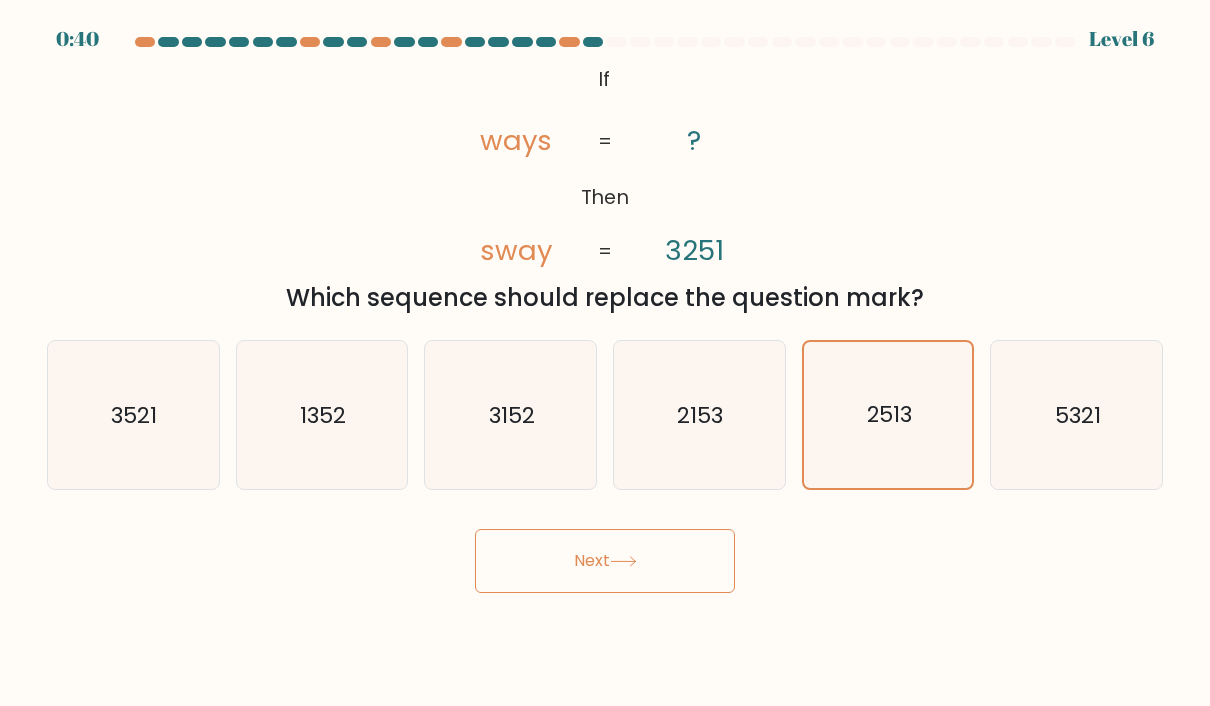 click on "Next" at bounding box center [605, 561] 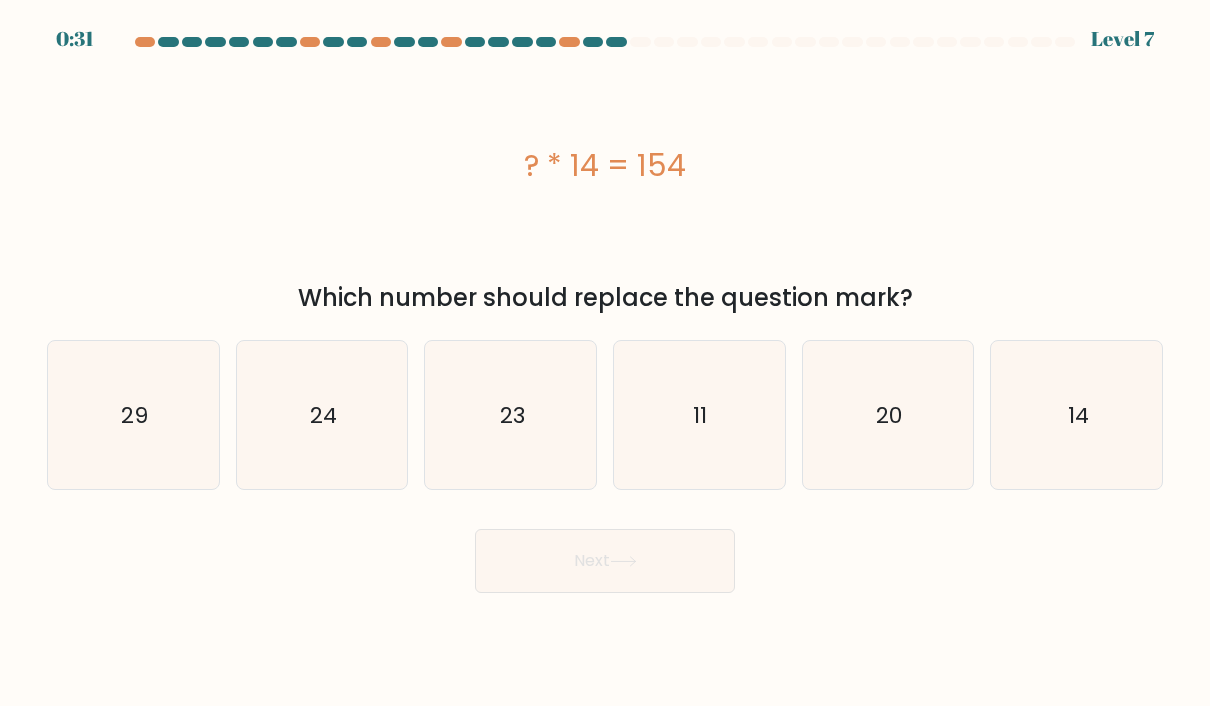 click on "11" 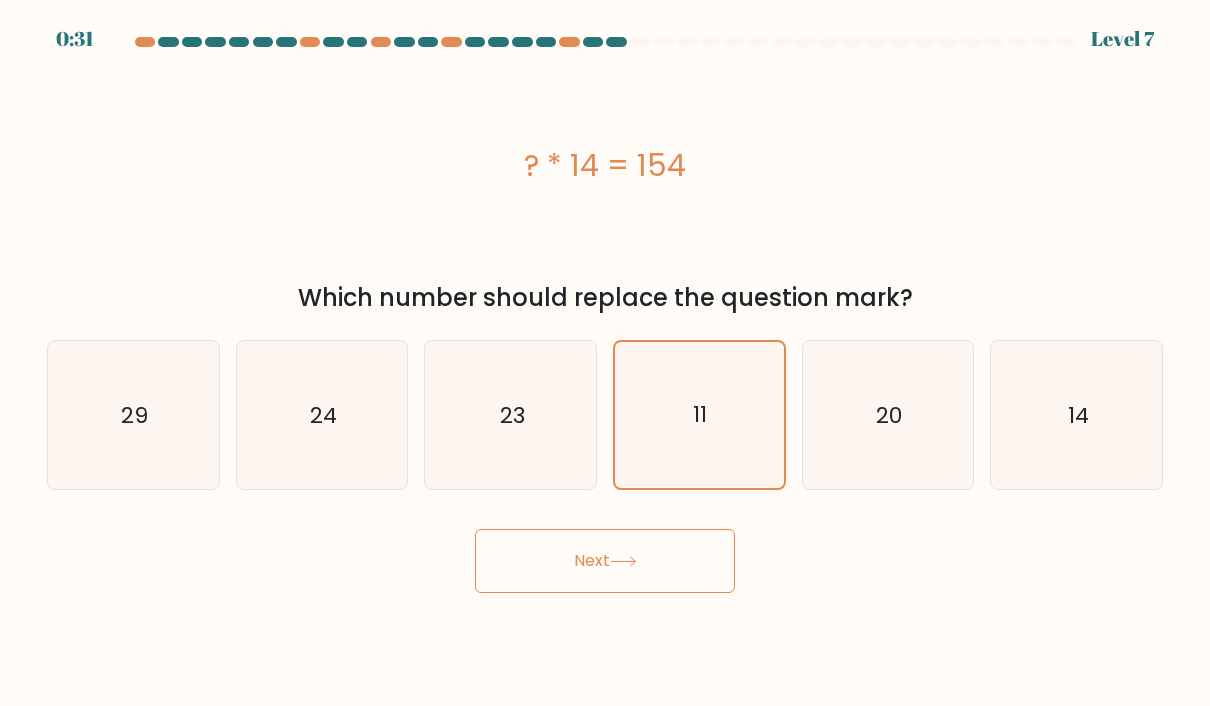 click on "Next" at bounding box center [605, 561] 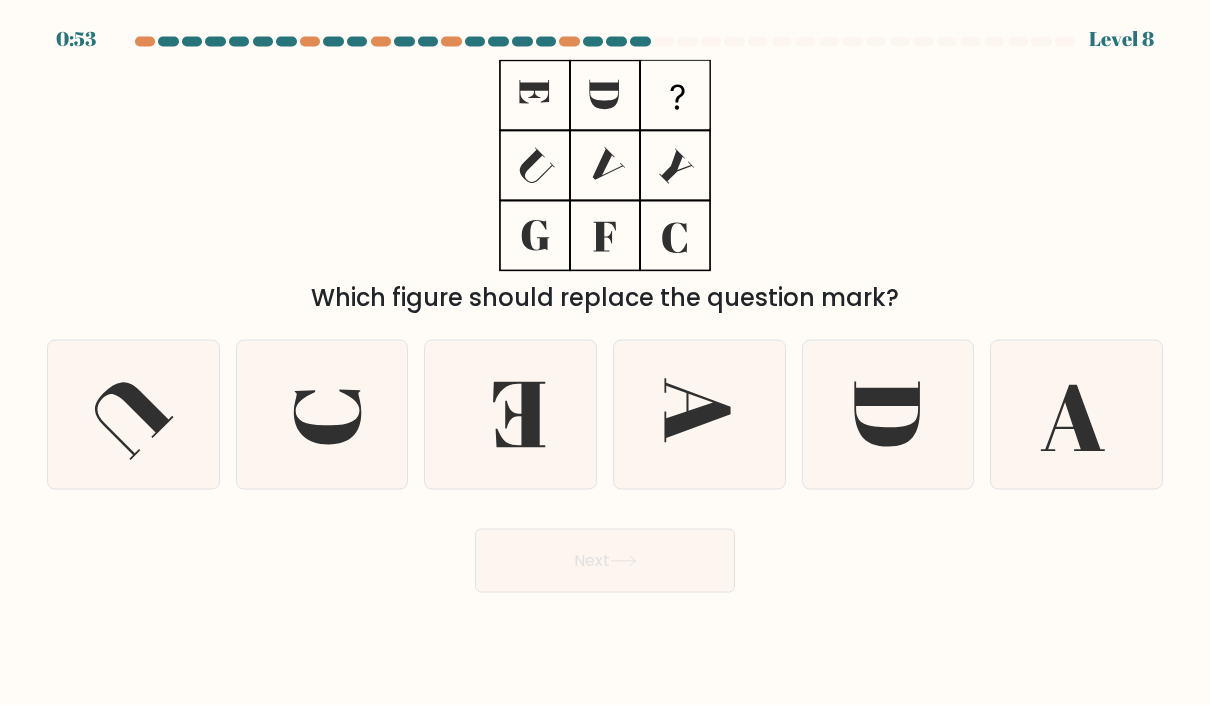scroll, scrollTop: 1, scrollLeft: 0, axis: vertical 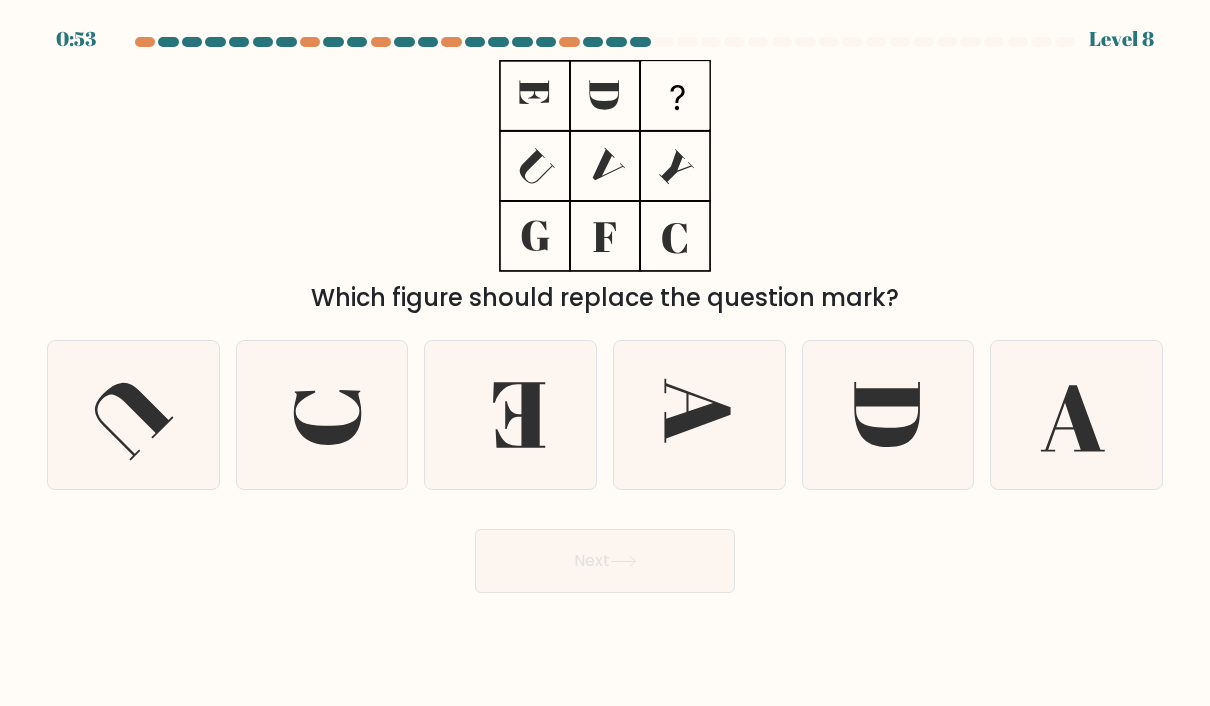 click 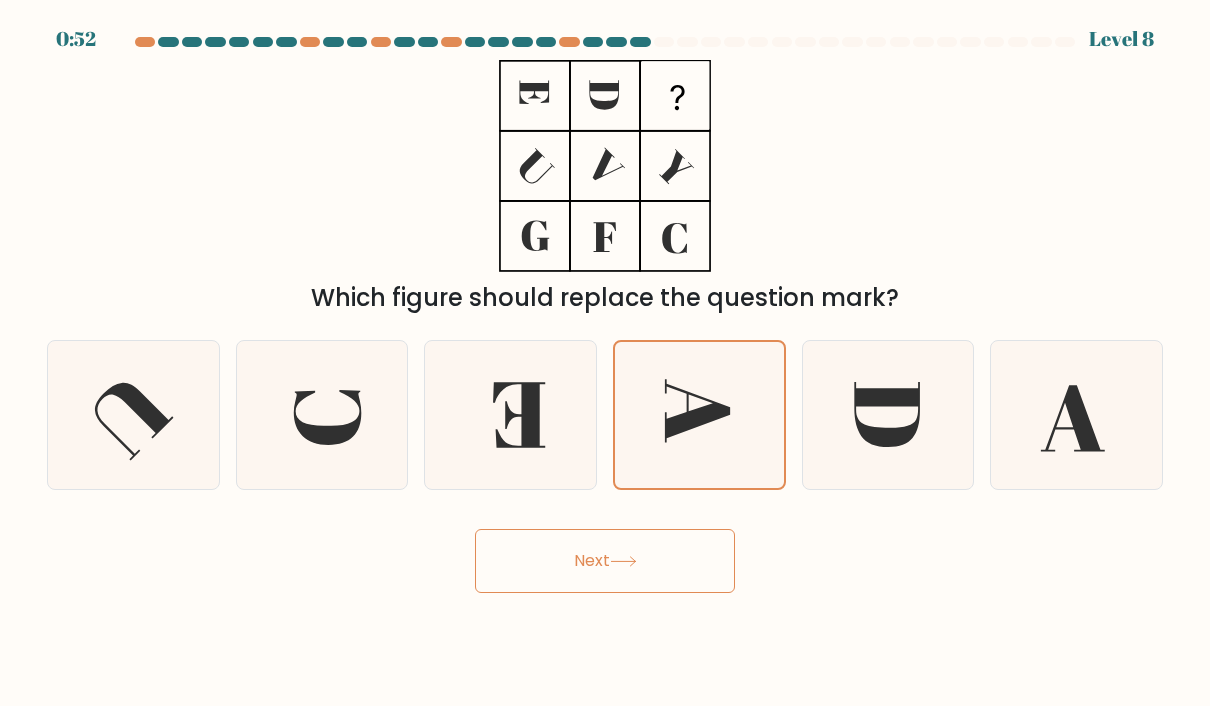 click on "Next" at bounding box center [605, 561] 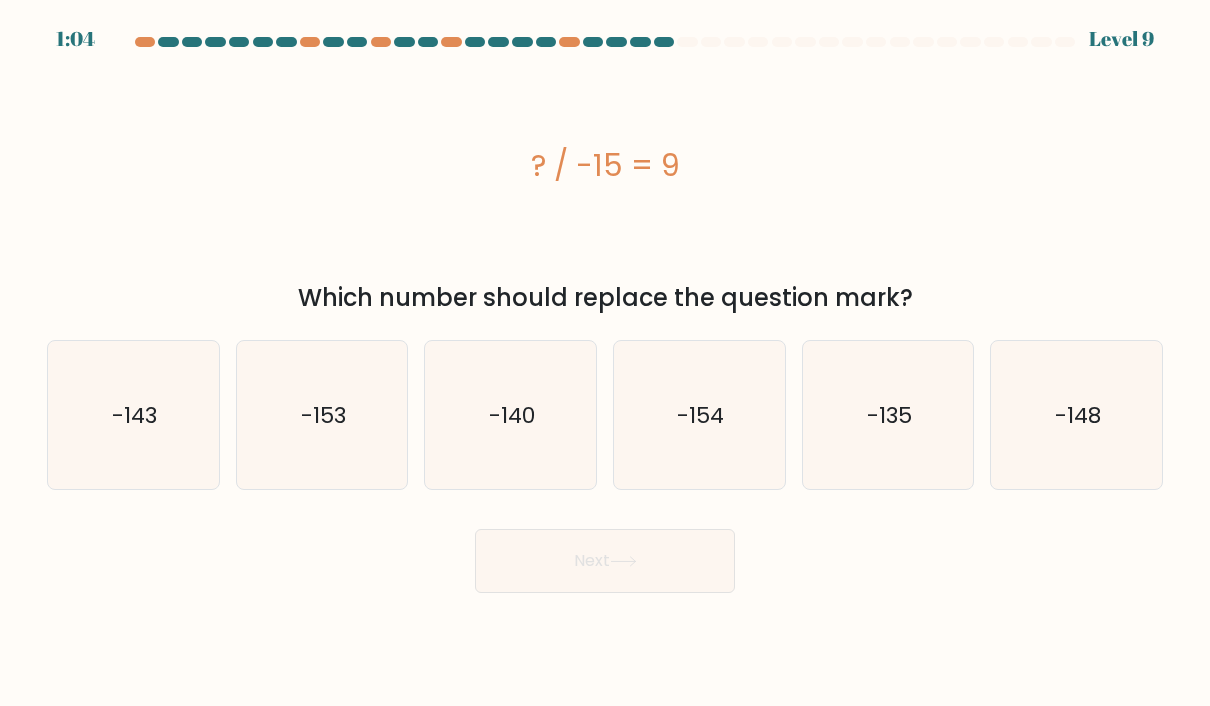 click on "-135" 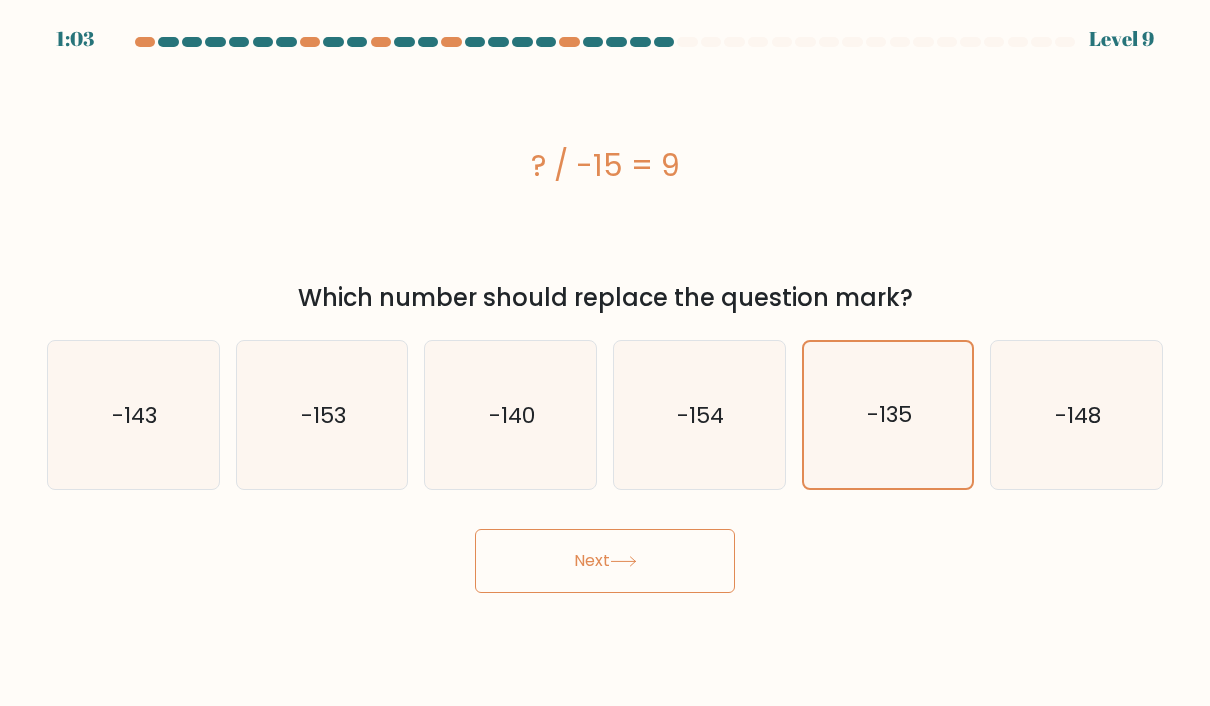 click on "Next" at bounding box center [605, 561] 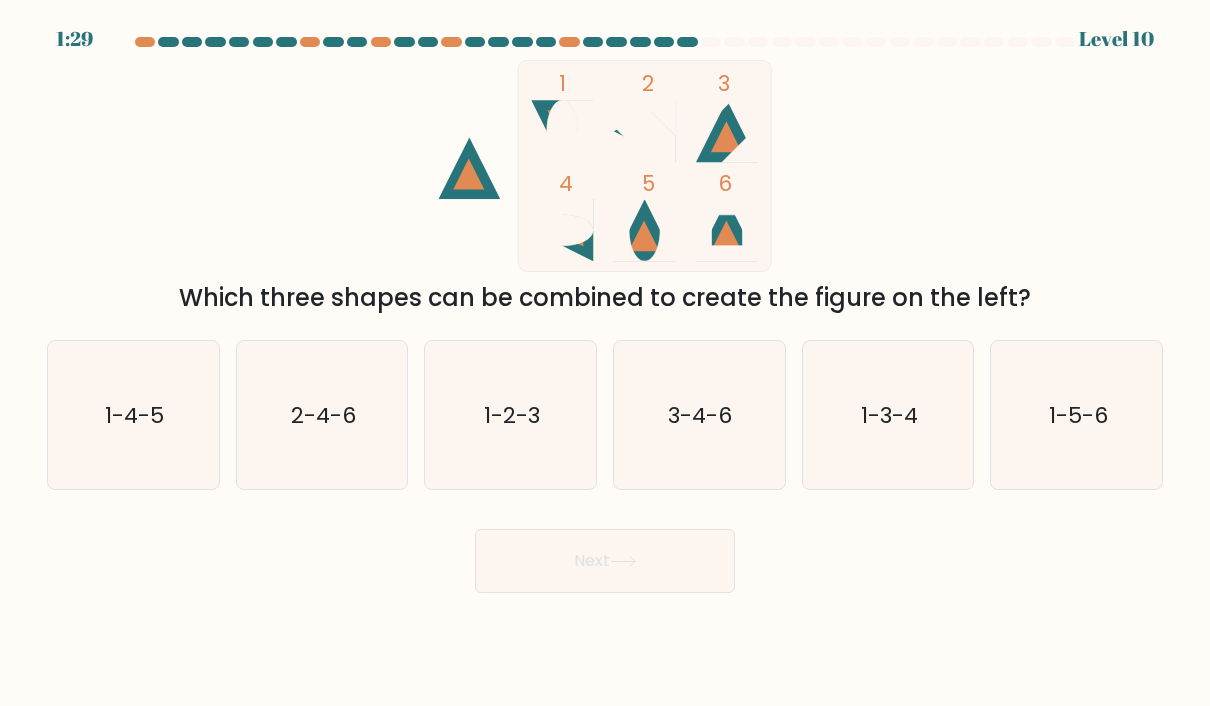 click on "1-4-5" 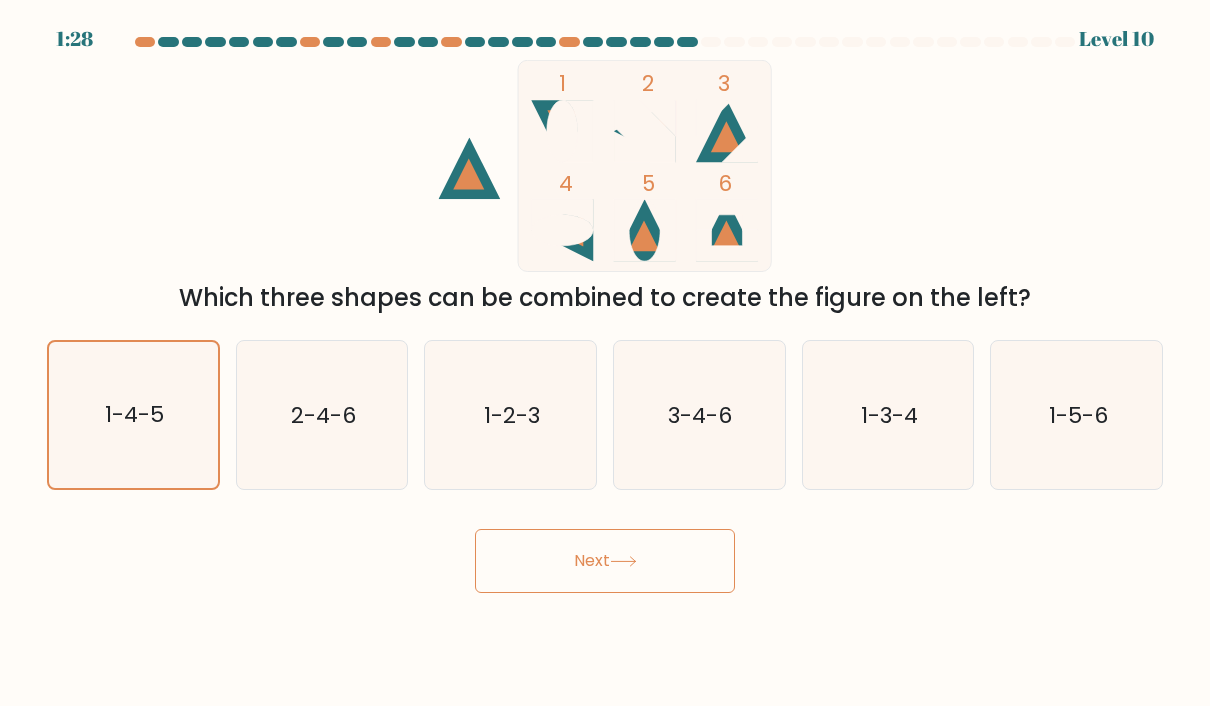 click on "Next" at bounding box center [605, 561] 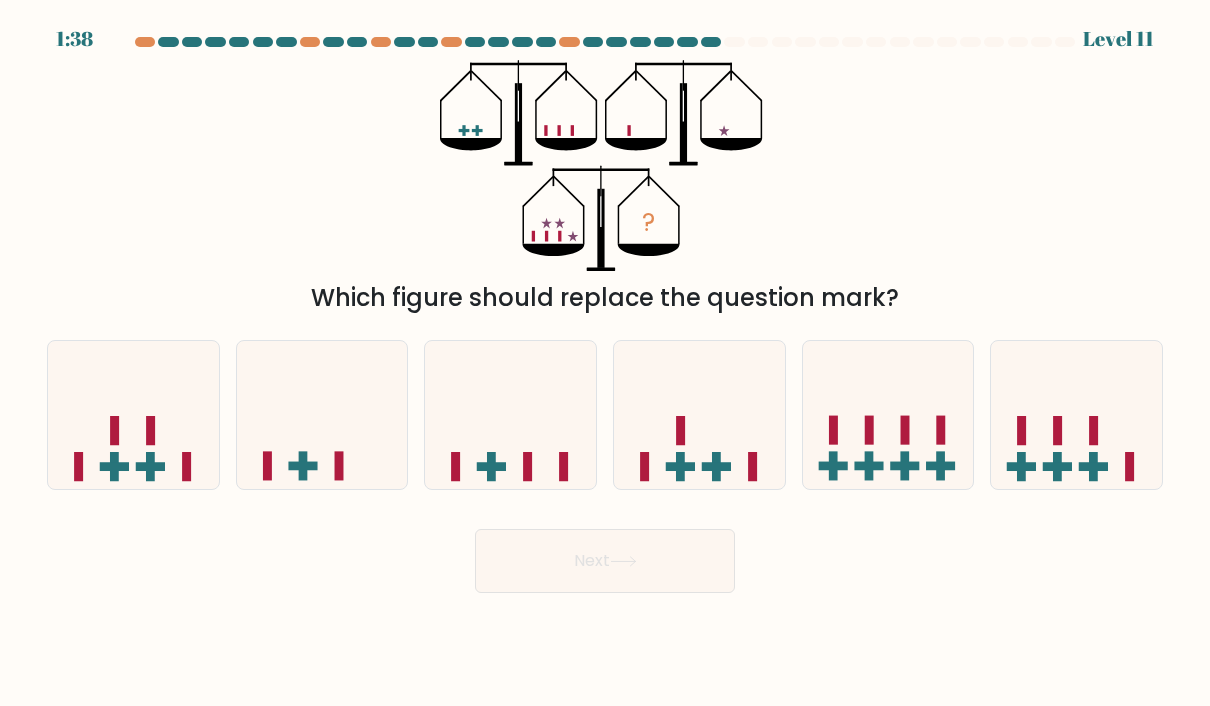 click on "Next" at bounding box center [605, 553] 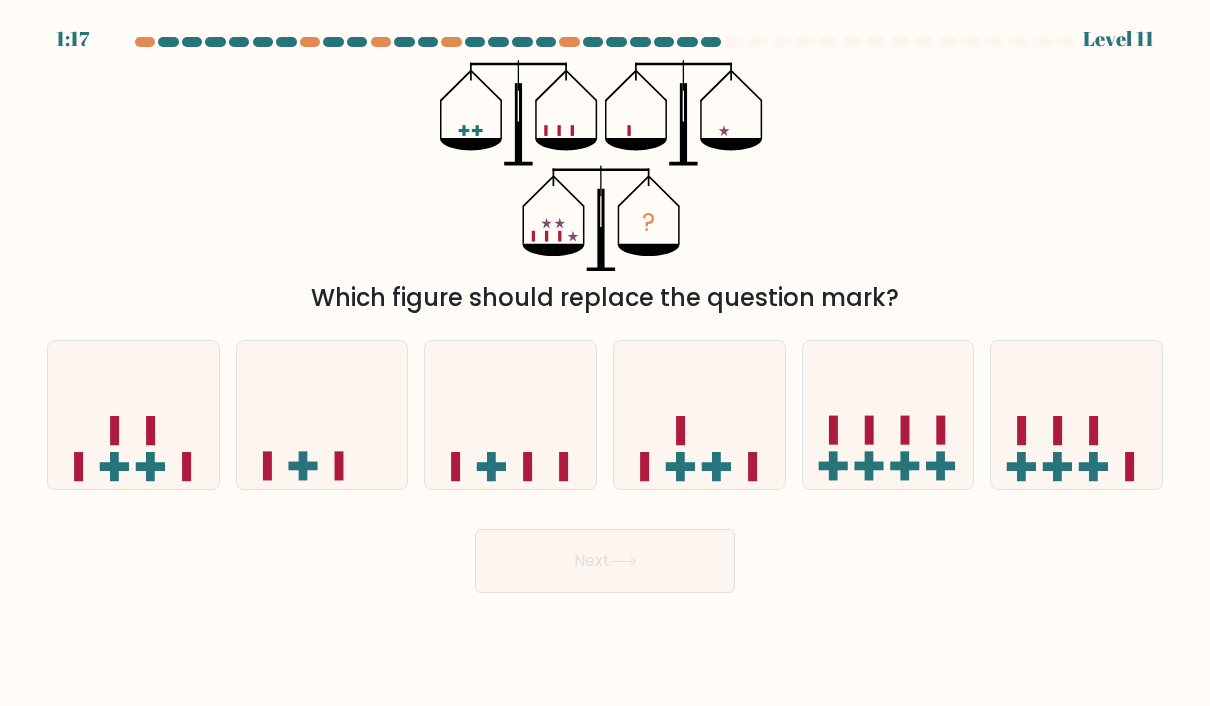 click 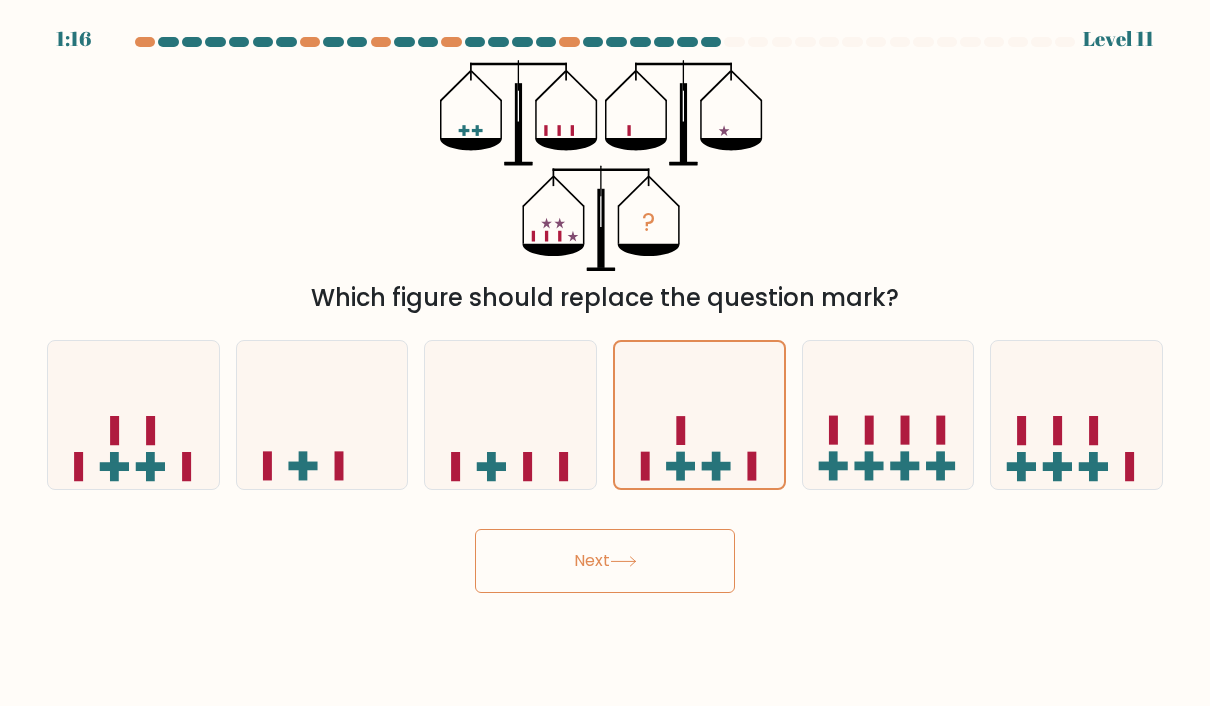 click on "Next" at bounding box center (605, 561) 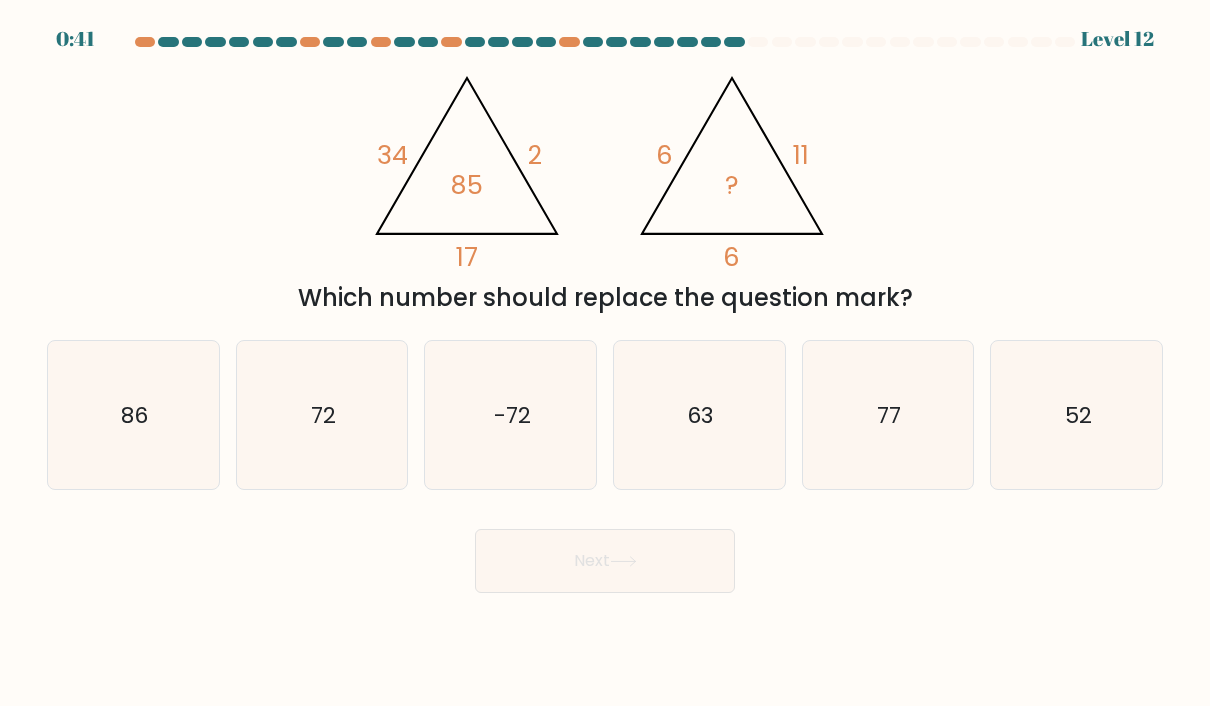click on "72" 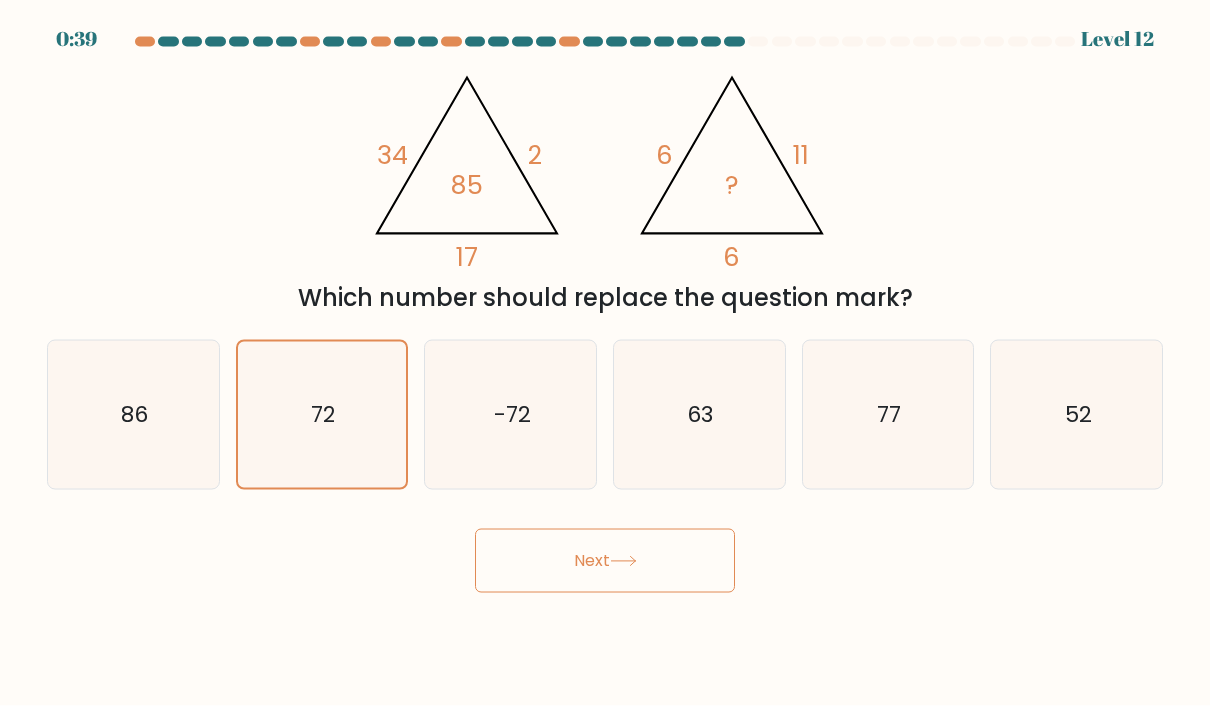 scroll, scrollTop: 0, scrollLeft: 0, axis: both 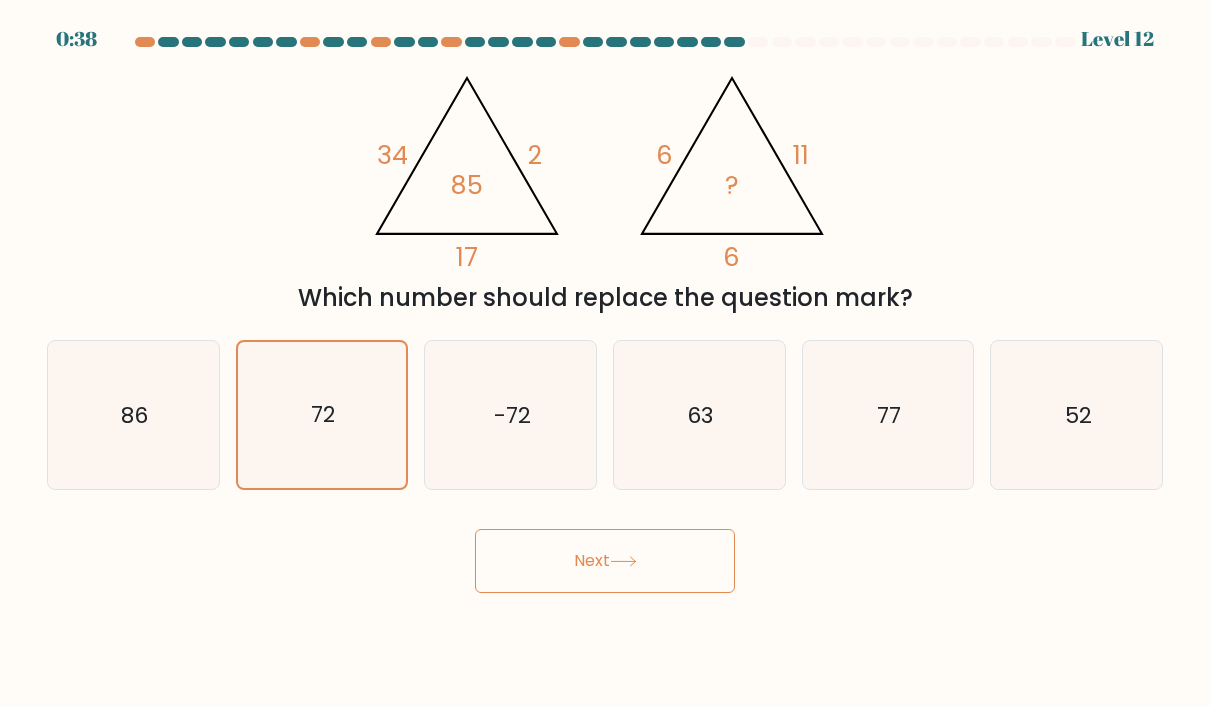 click 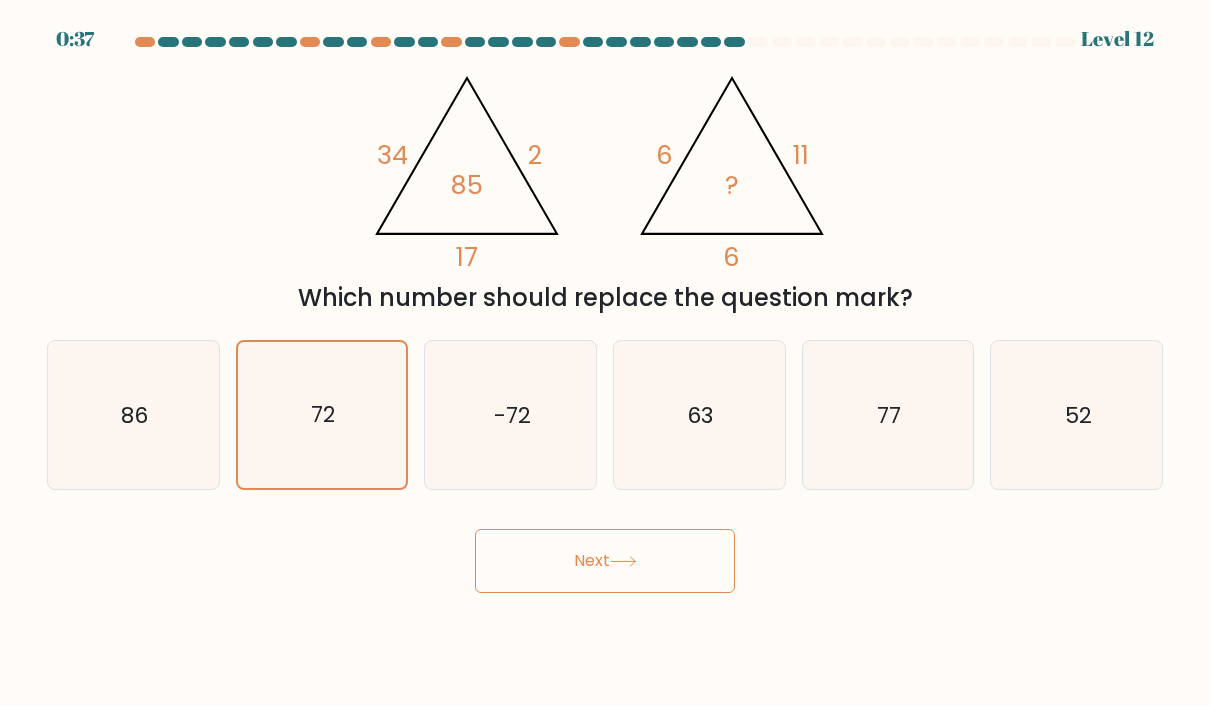click on "Next" at bounding box center [605, 561] 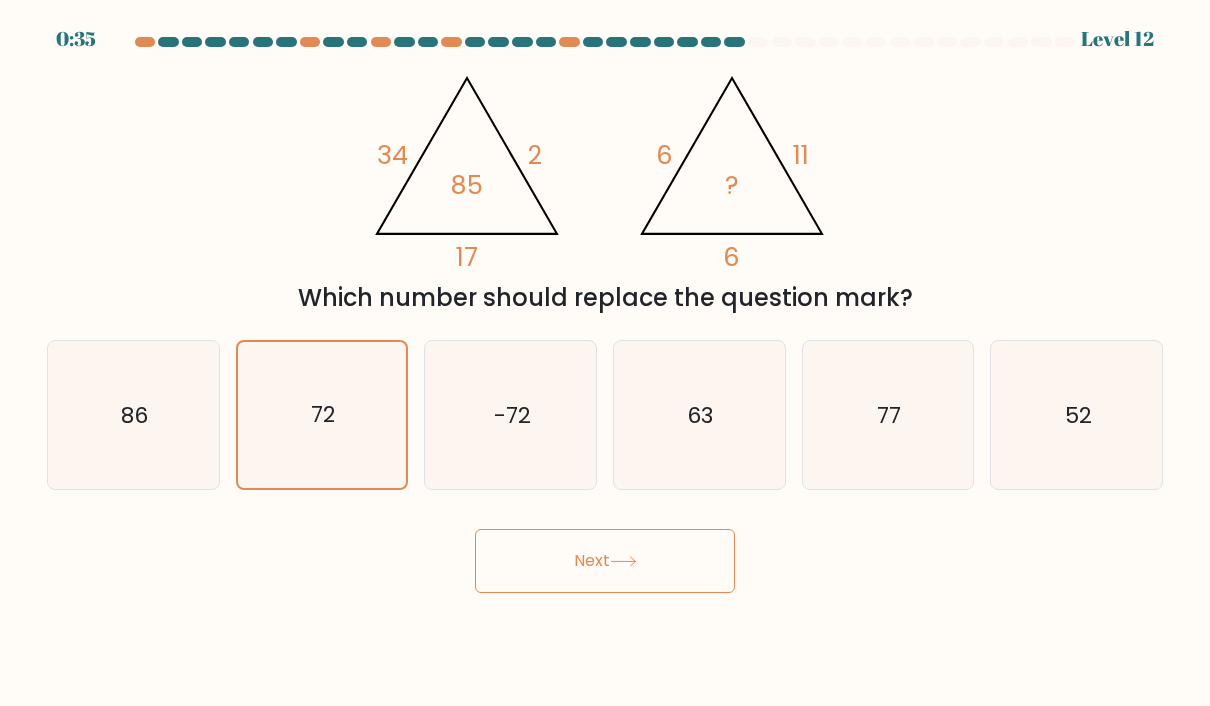 click on "Next" at bounding box center [605, 561] 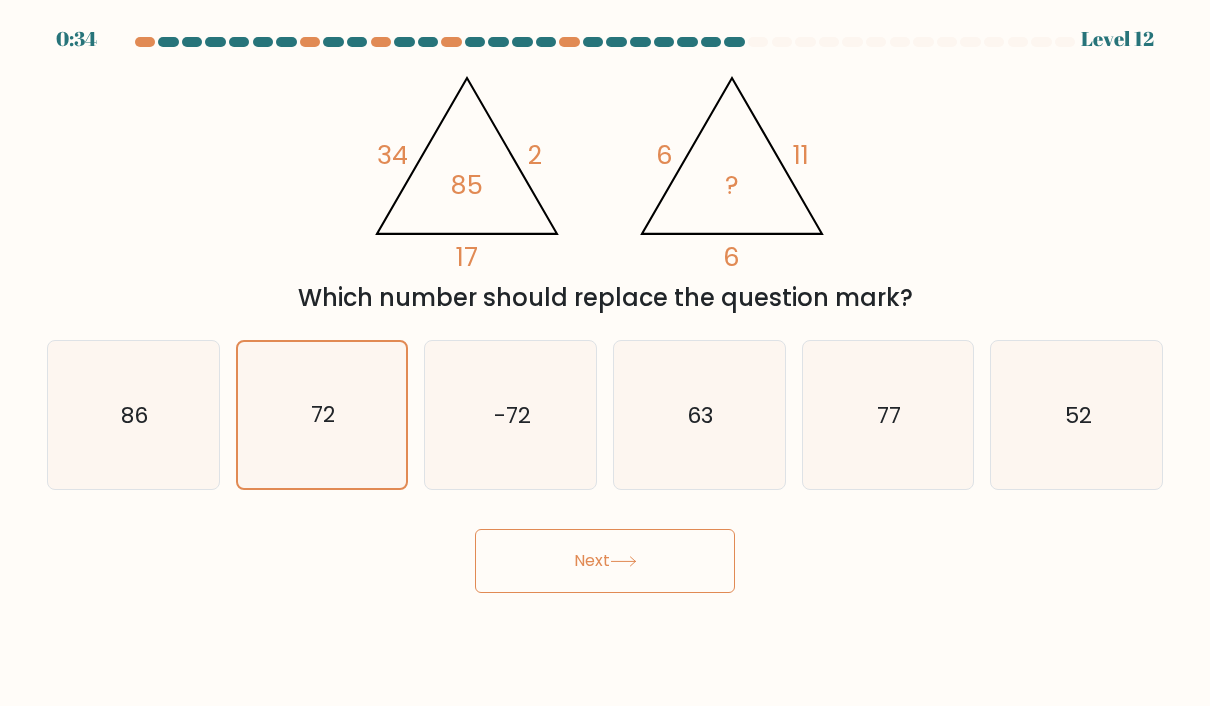click on "Next" at bounding box center (605, 561) 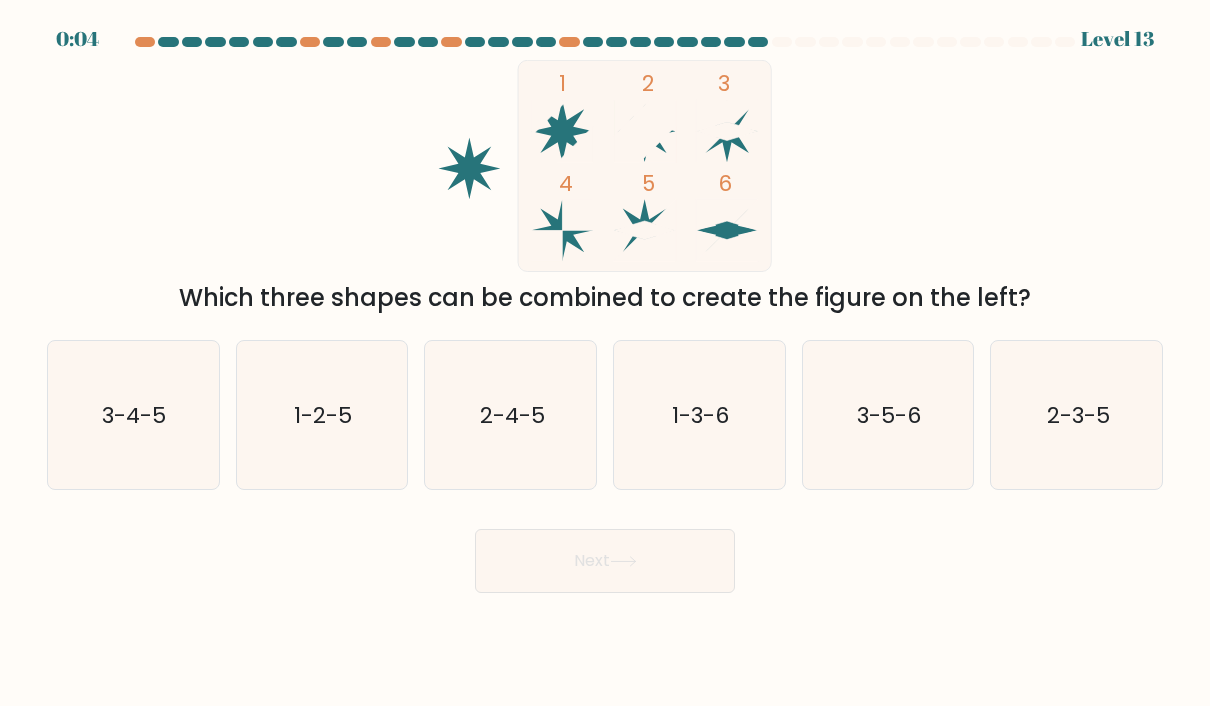 click on "1-2-5" 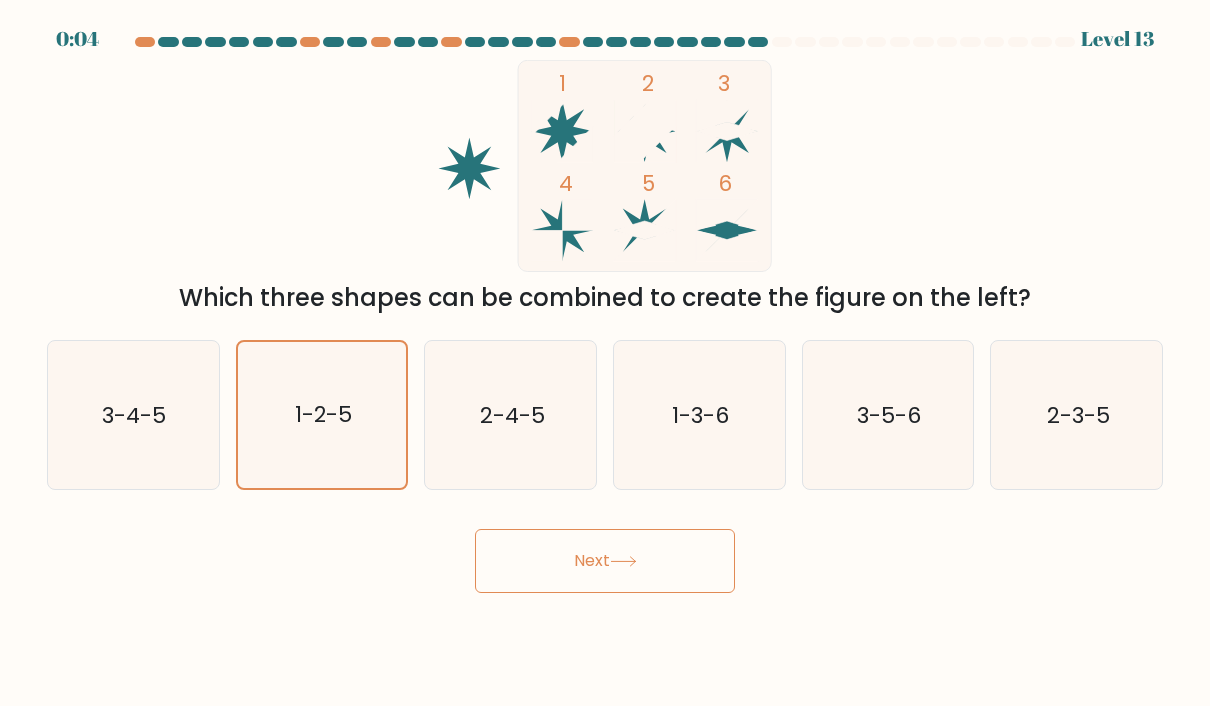 click on "Next" at bounding box center (605, 561) 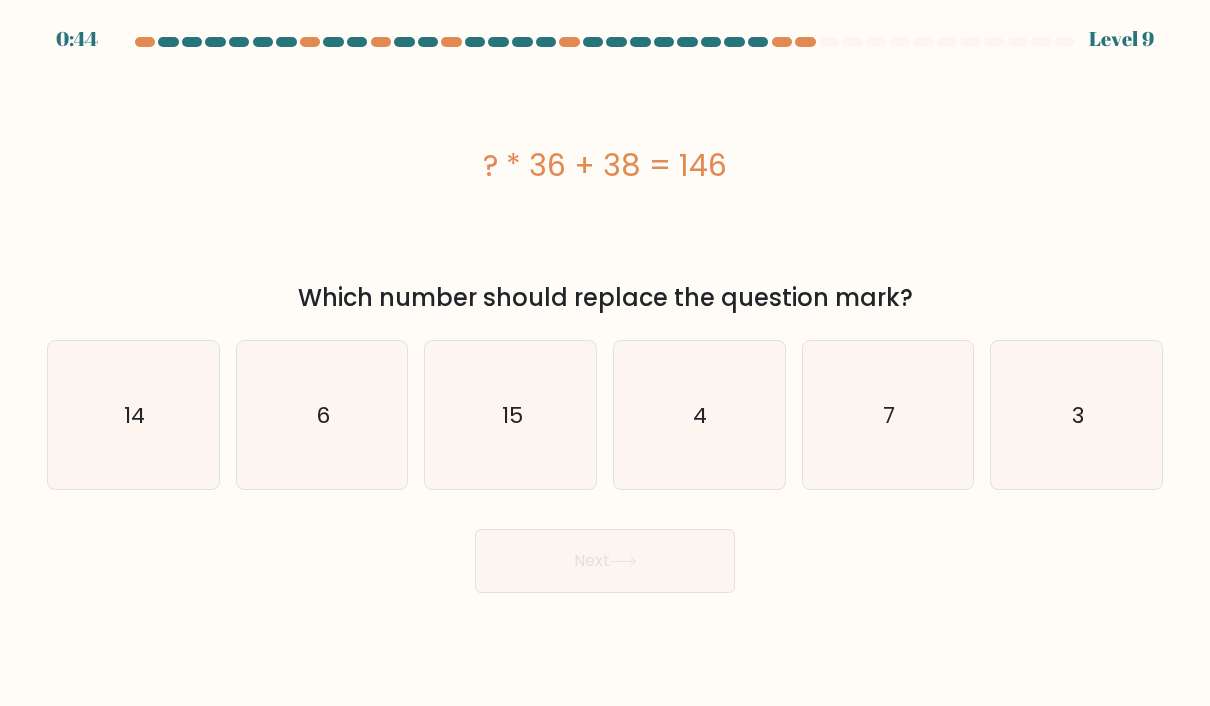 scroll, scrollTop: 0, scrollLeft: 0, axis: both 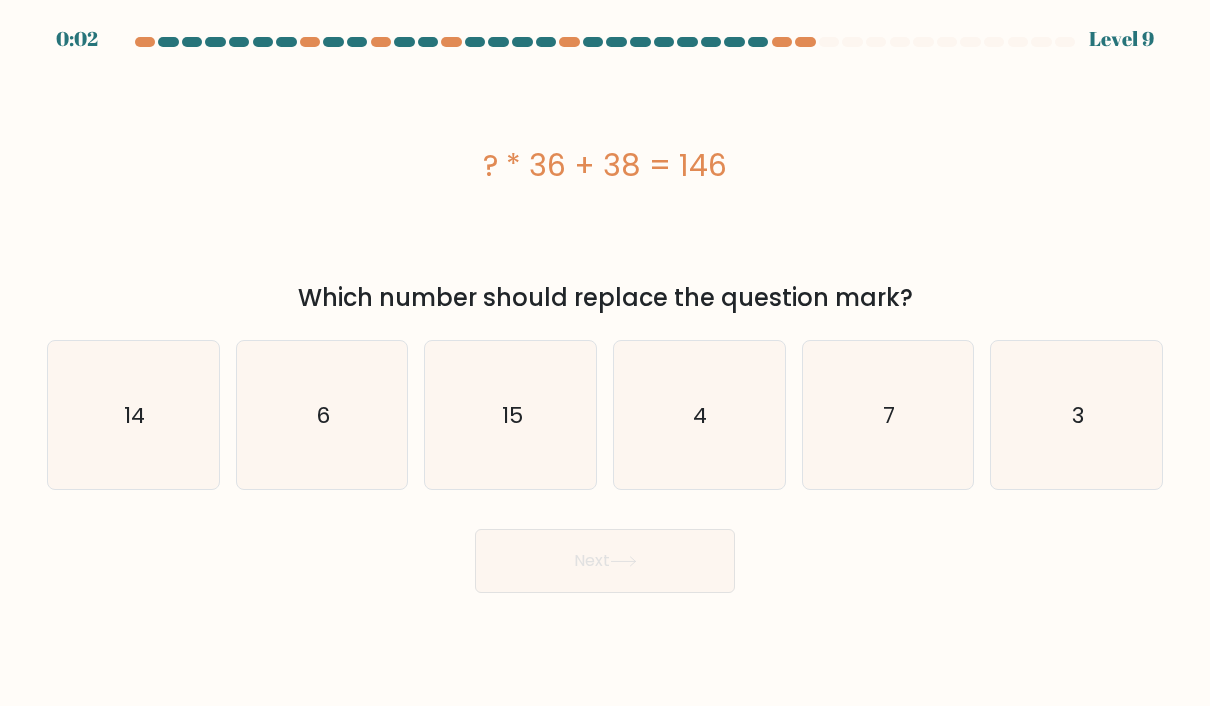 click on "4" 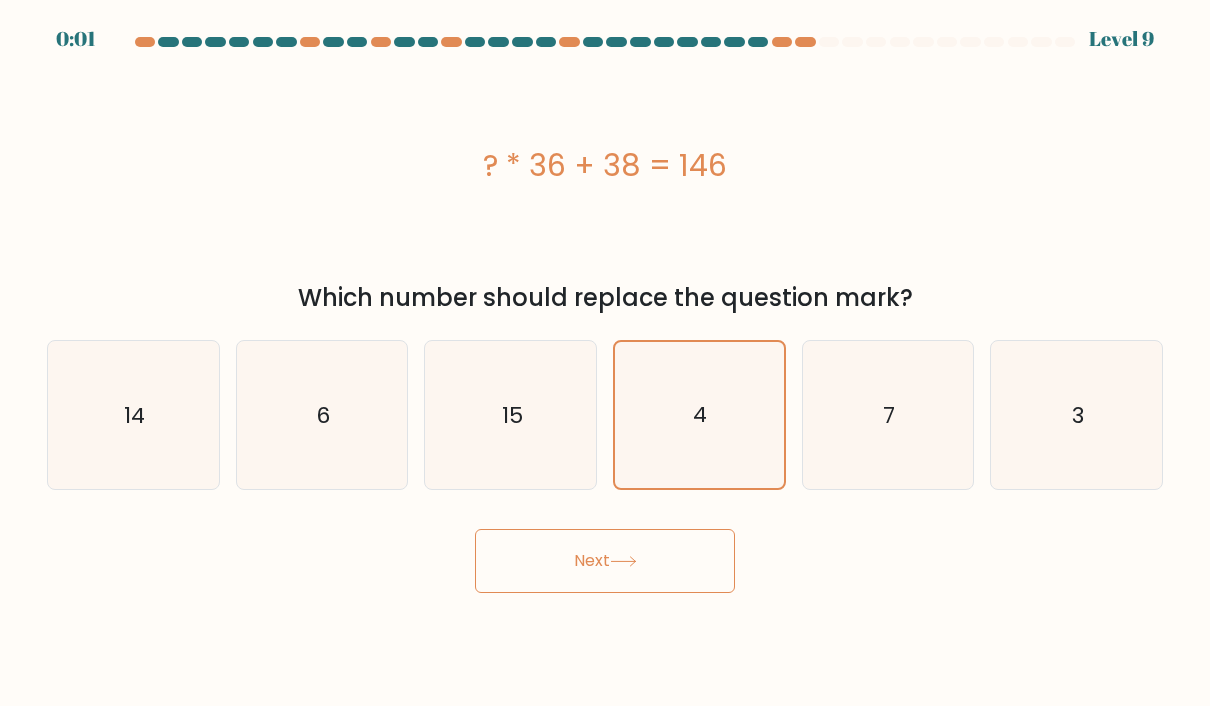 click on "Next" at bounding box center [605, 561] 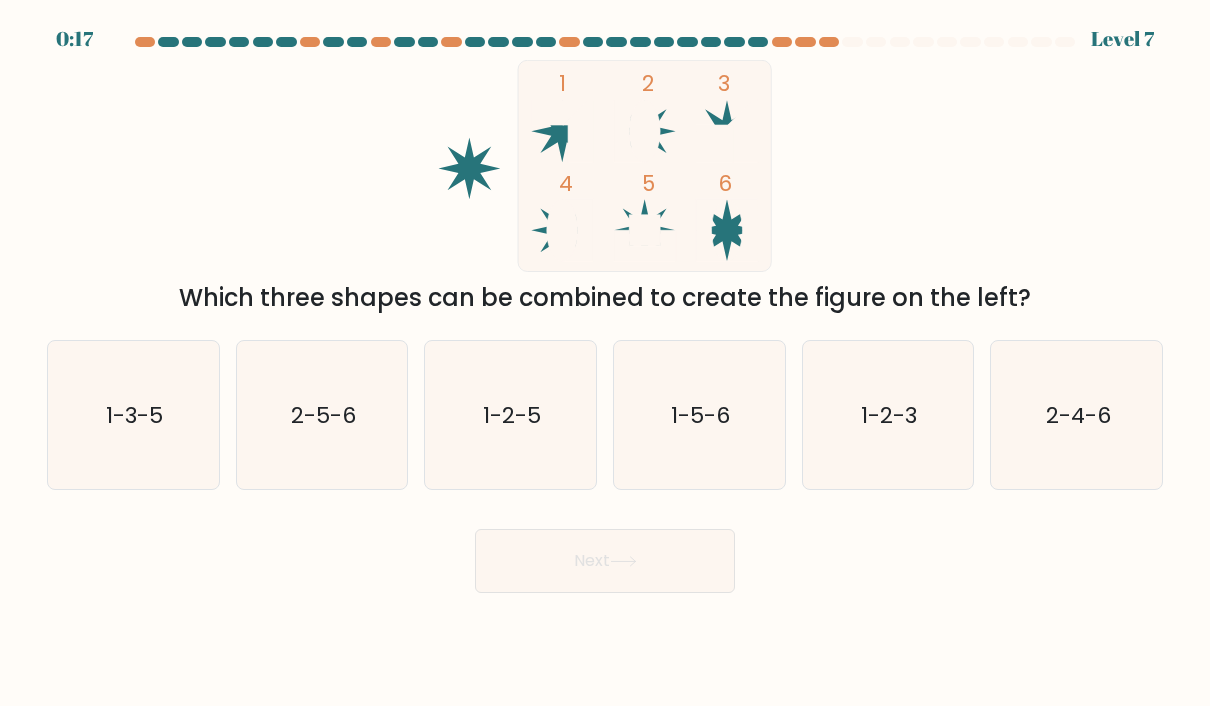 click on "2-4-6" 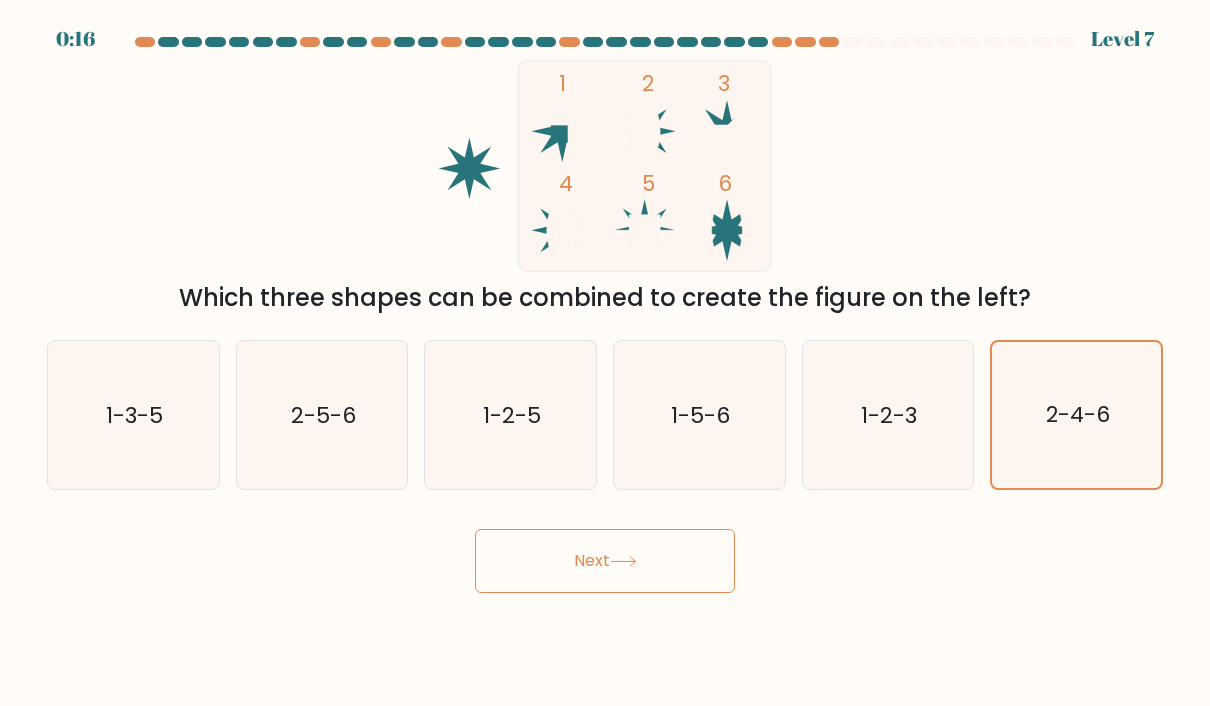 click on "Next" at bounding box center (605, 561) 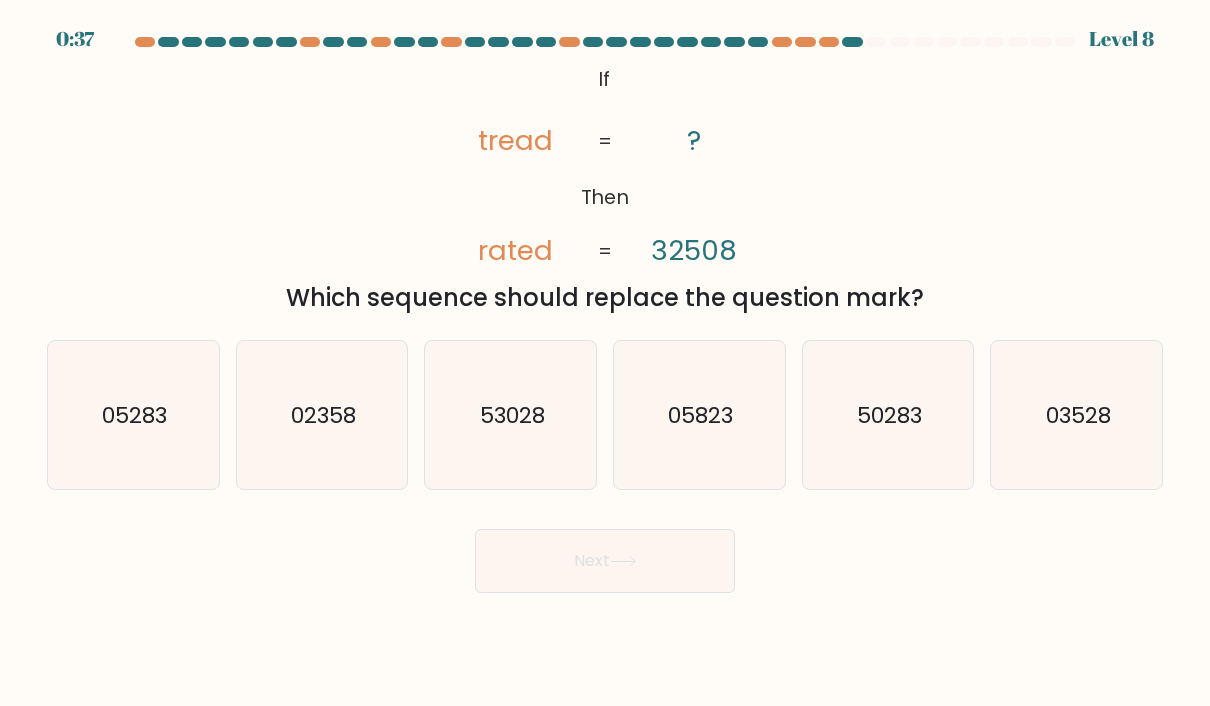 click on "53028" 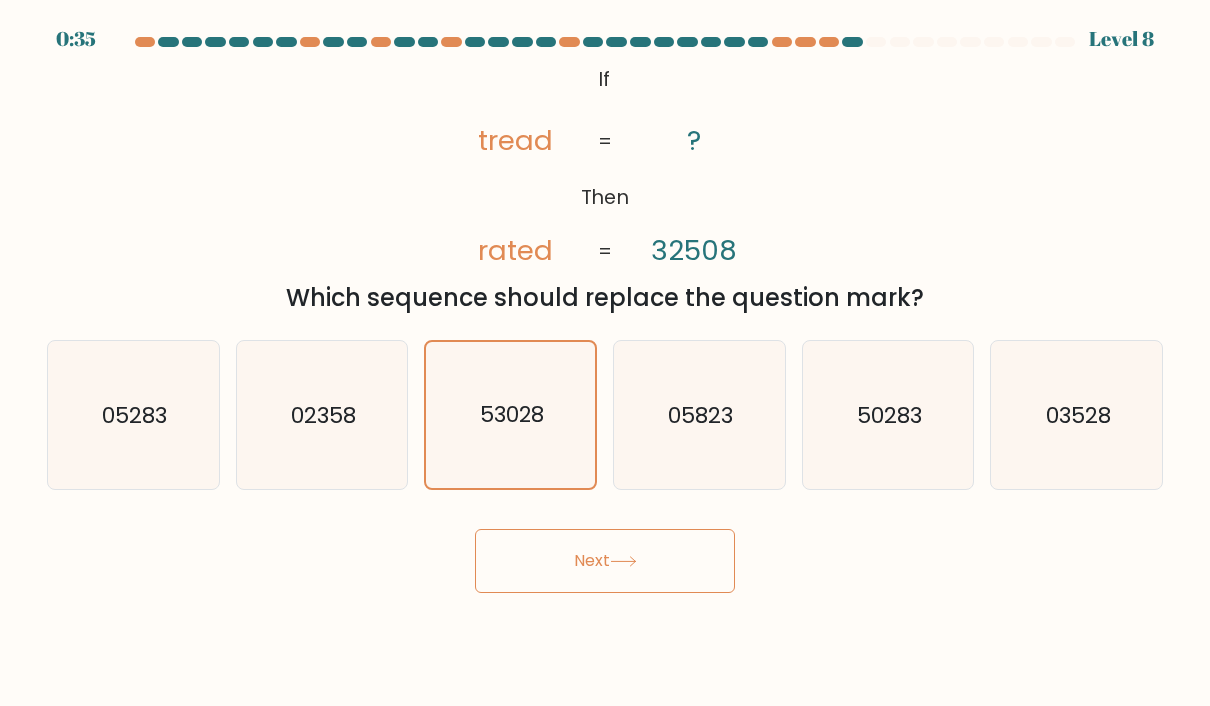 click on "Next" at bounding box center [605, 561] 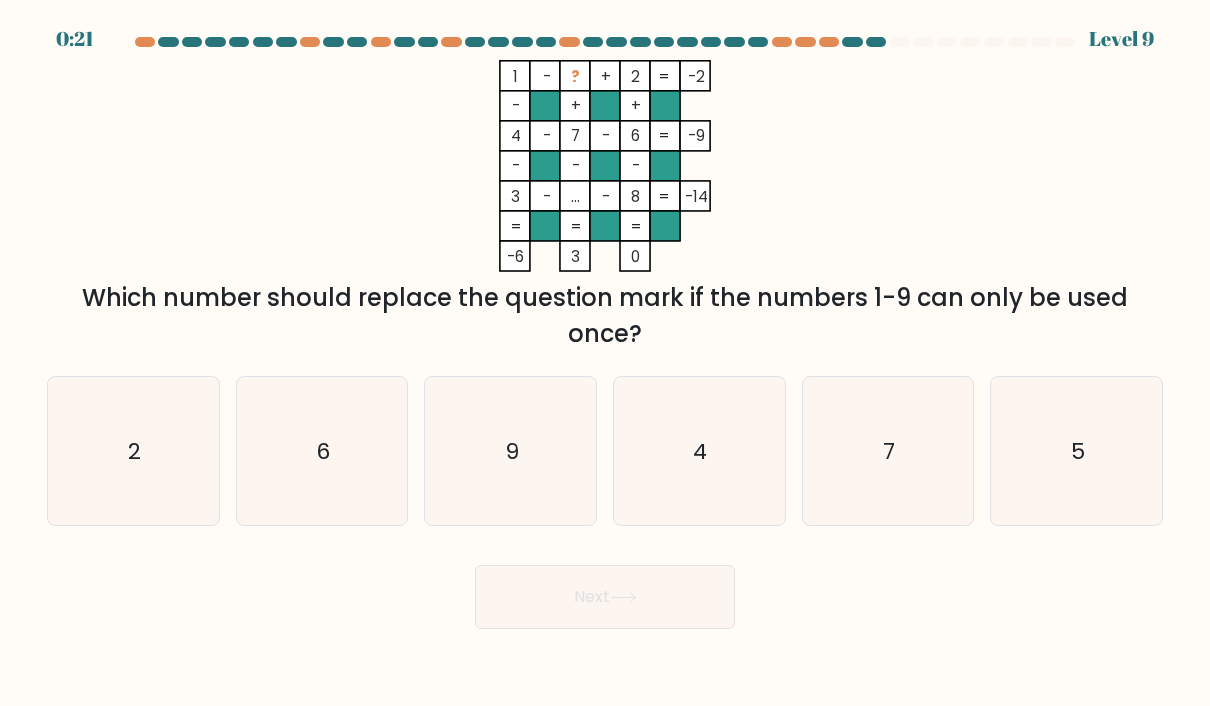 click on "4" 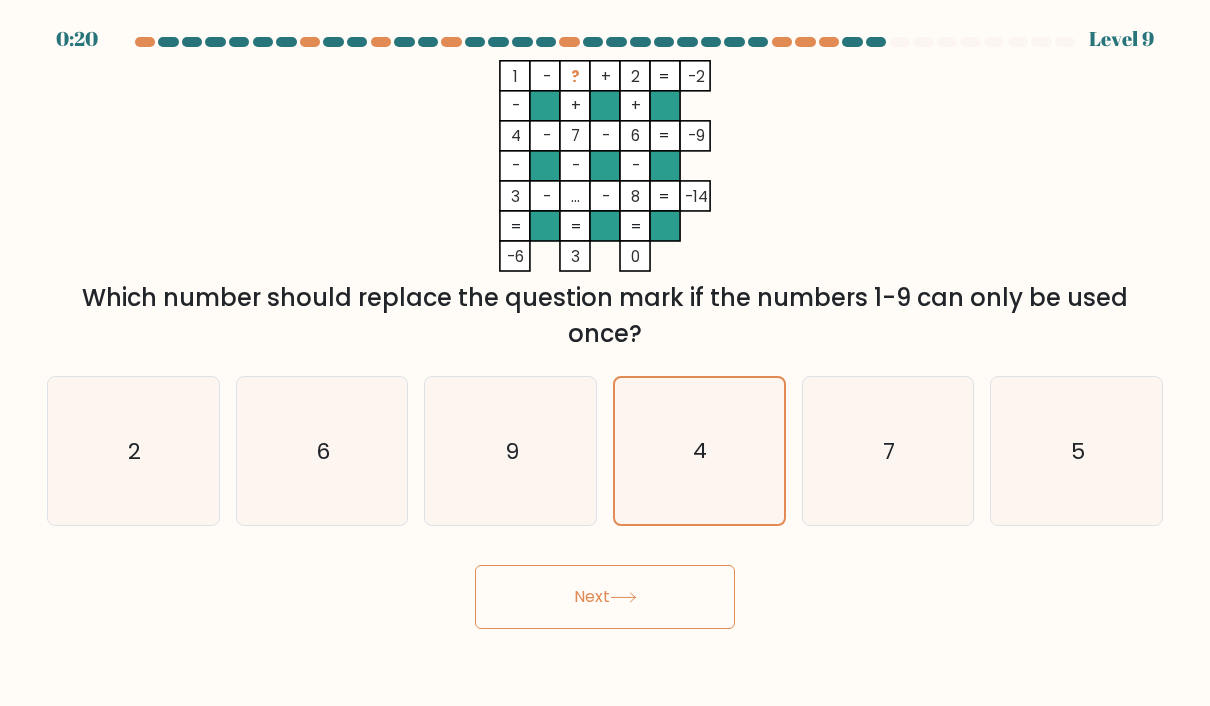 click on "Next" at bounding box center (605, 597) 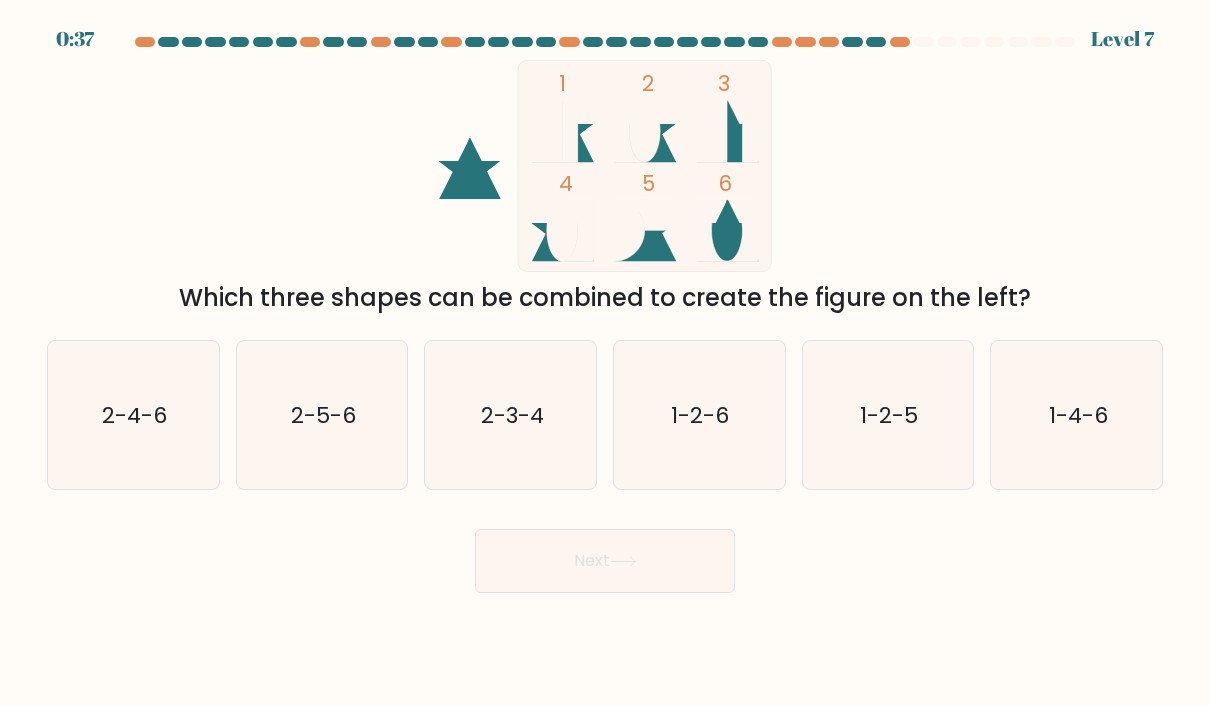 click on "2-4-6" 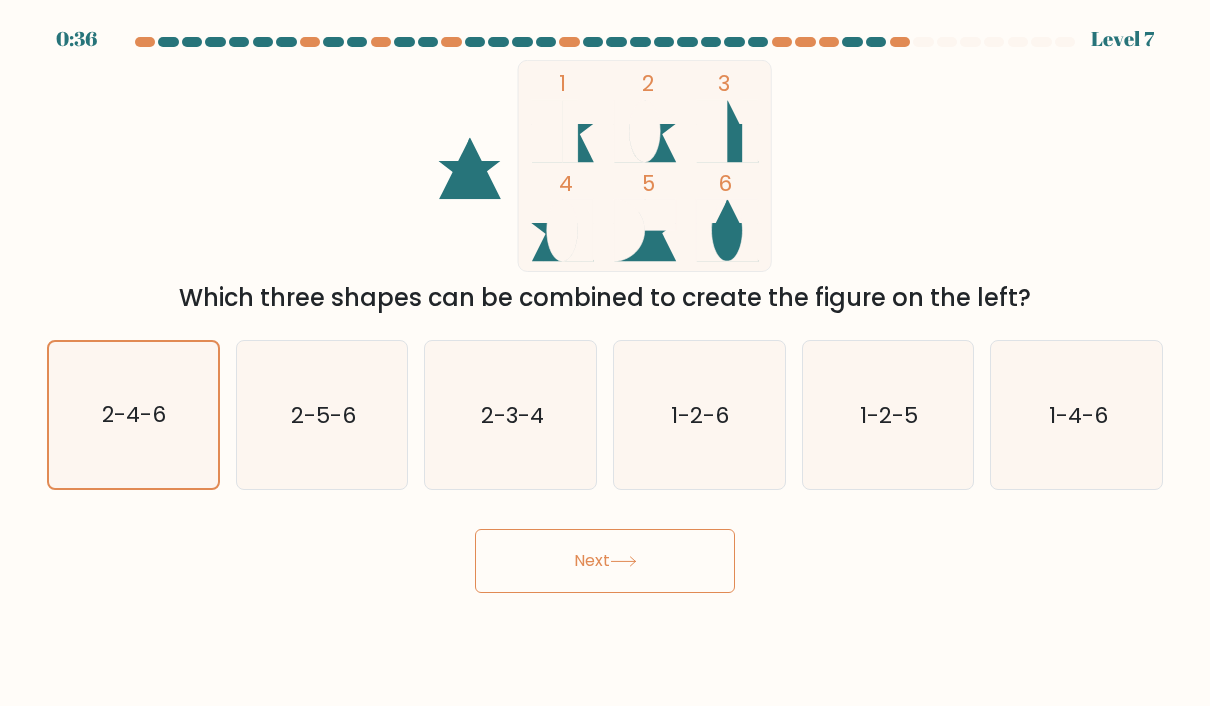click on "Next" at bounding box center [605, 561] 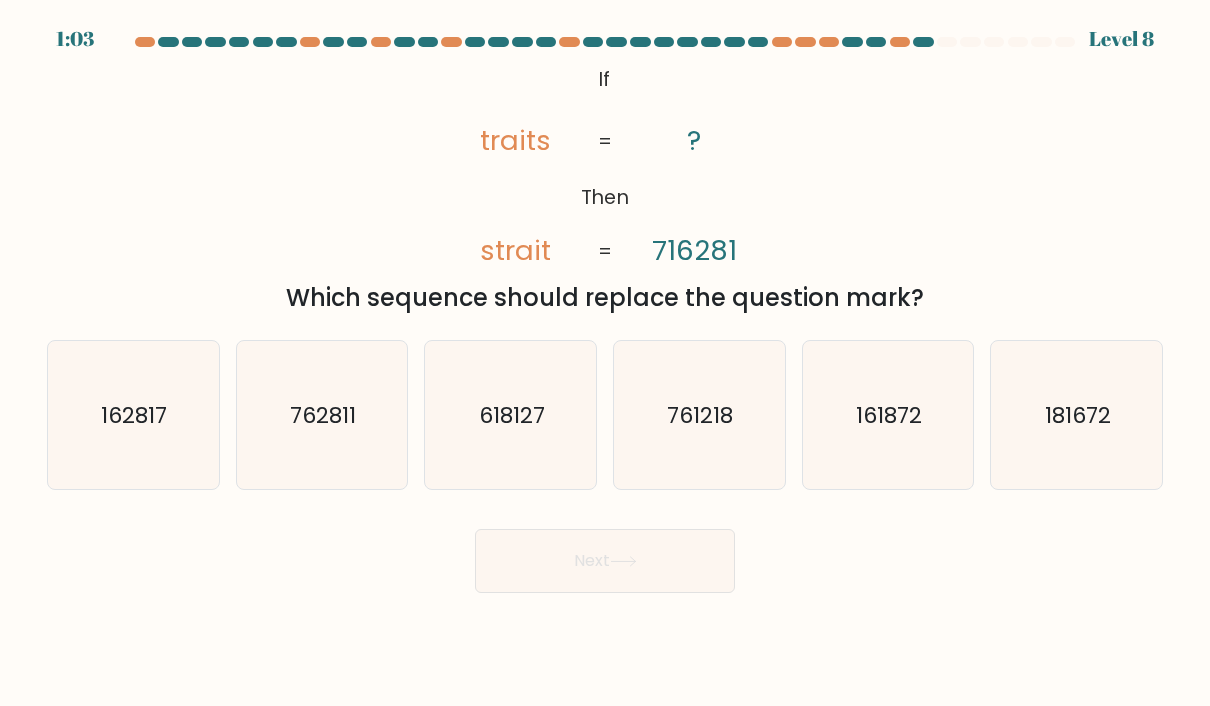 click on "162817" 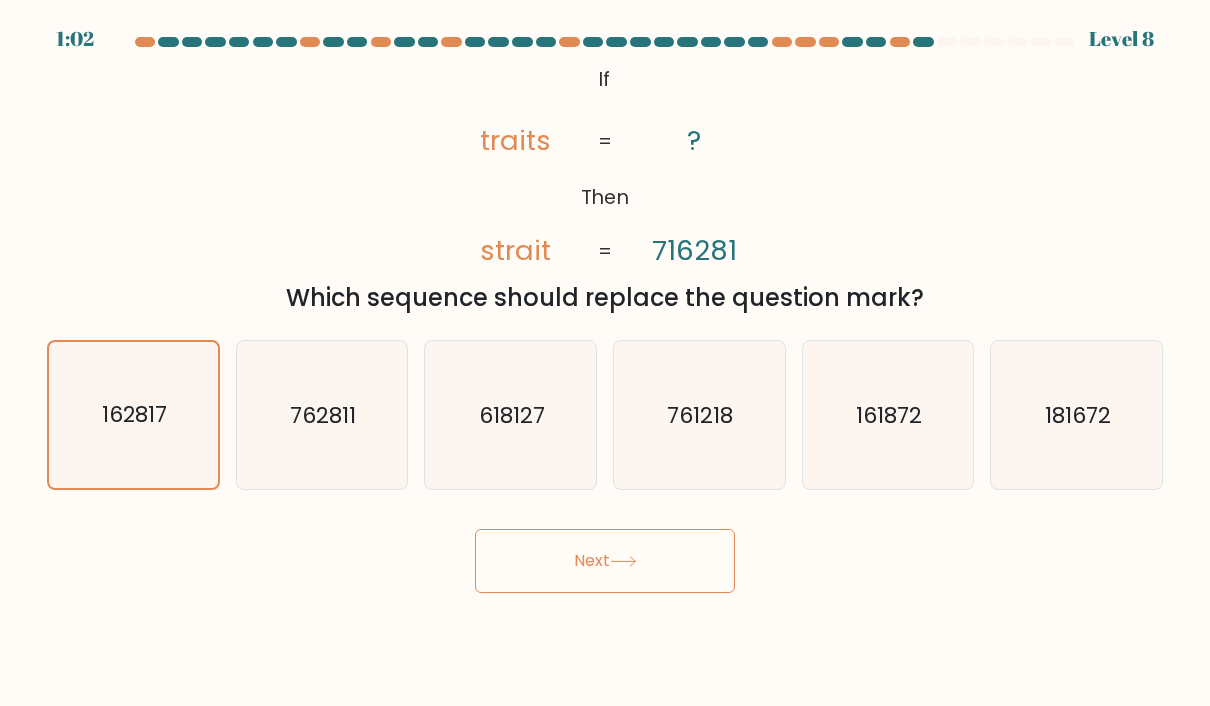 click 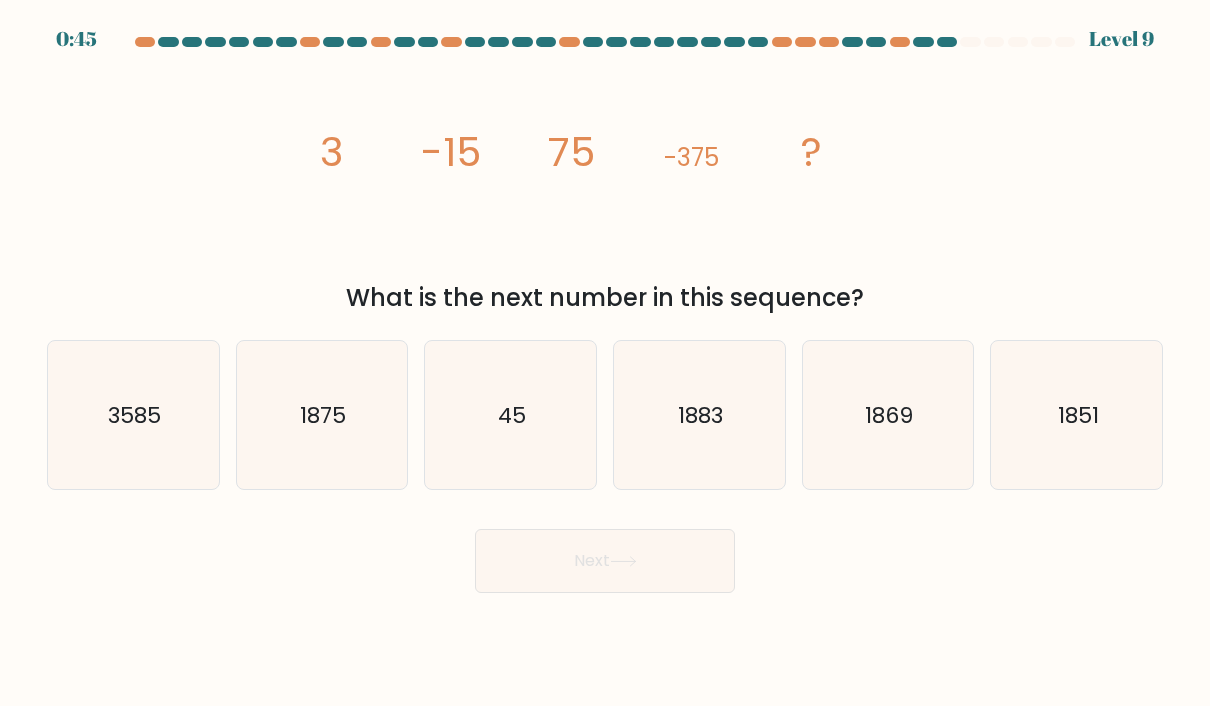click on "45" 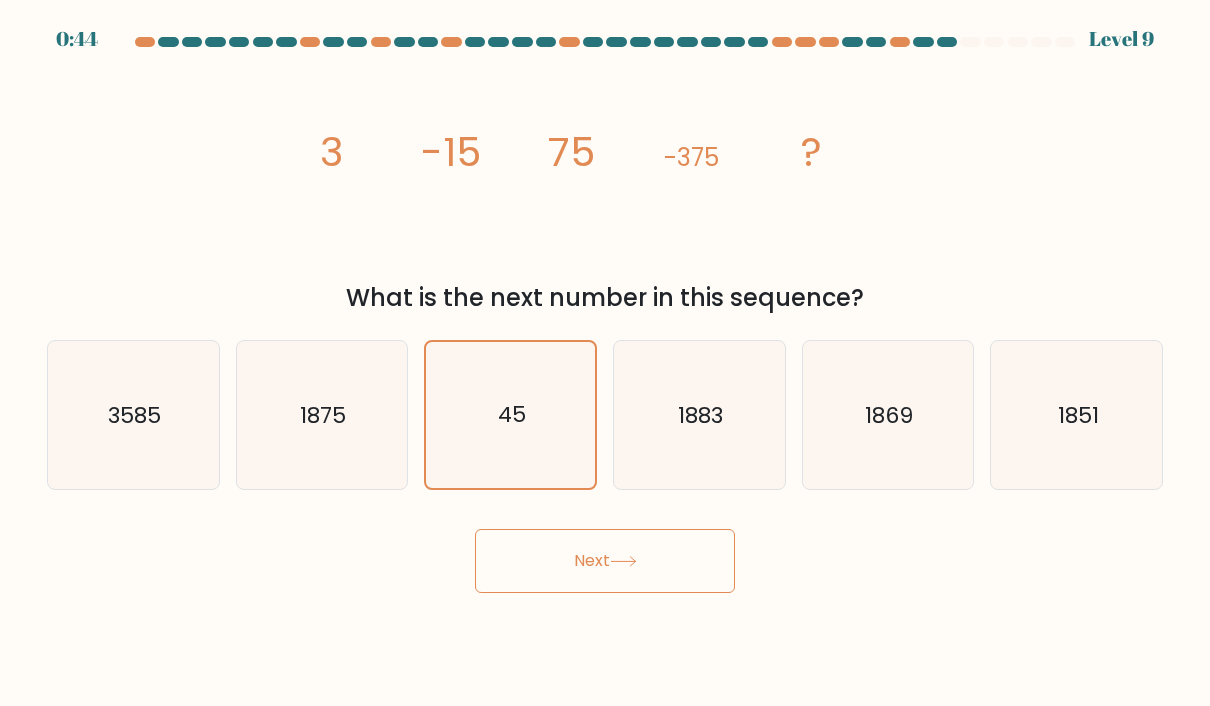 click on "Next" at bounding box center (605, 561) 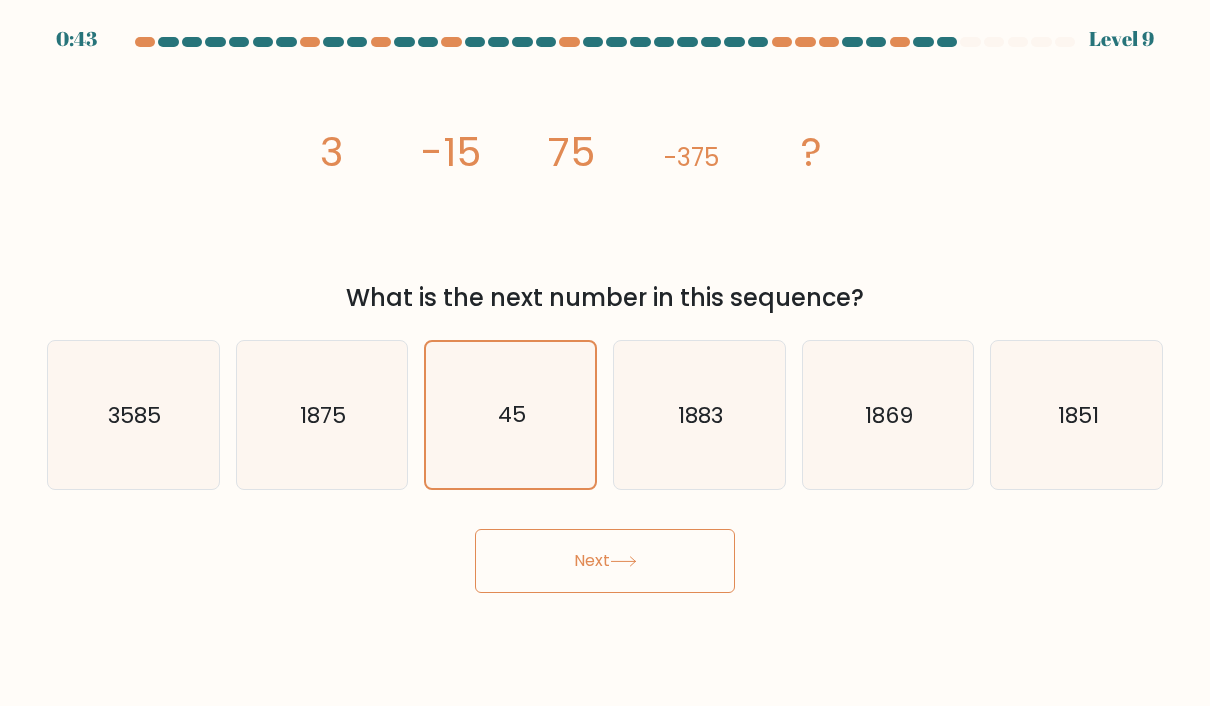 click on "Next" at bounding box center [605, 561] 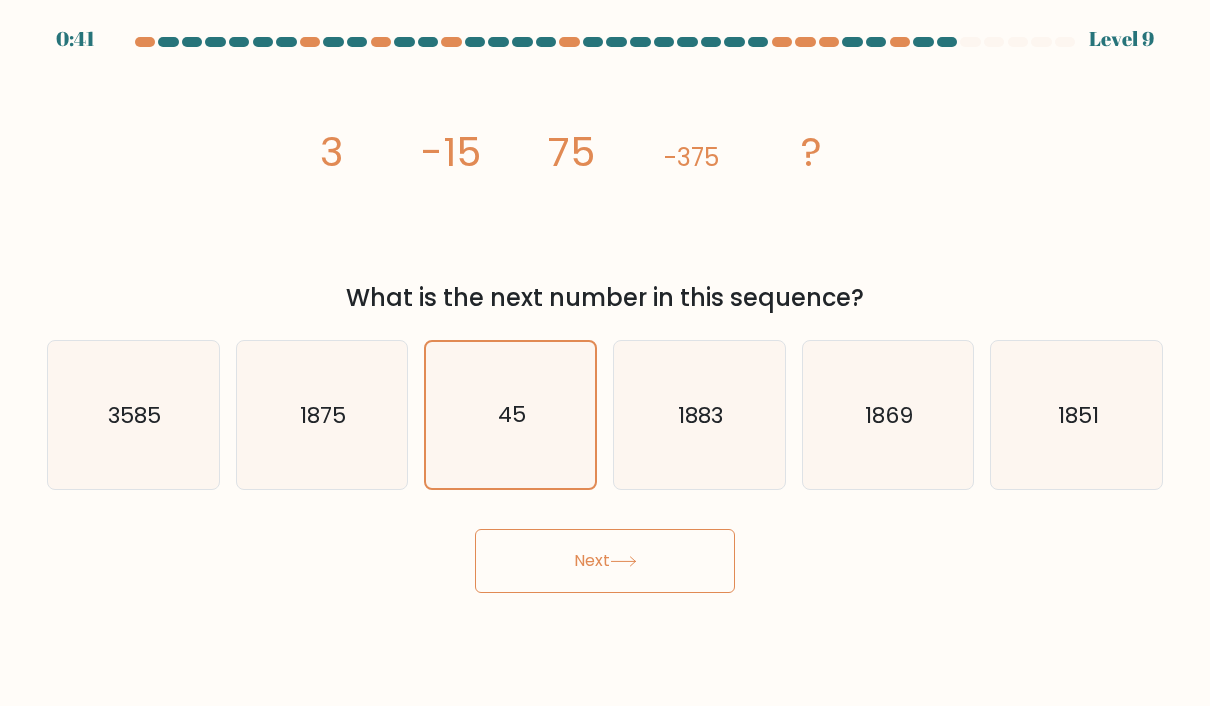 click 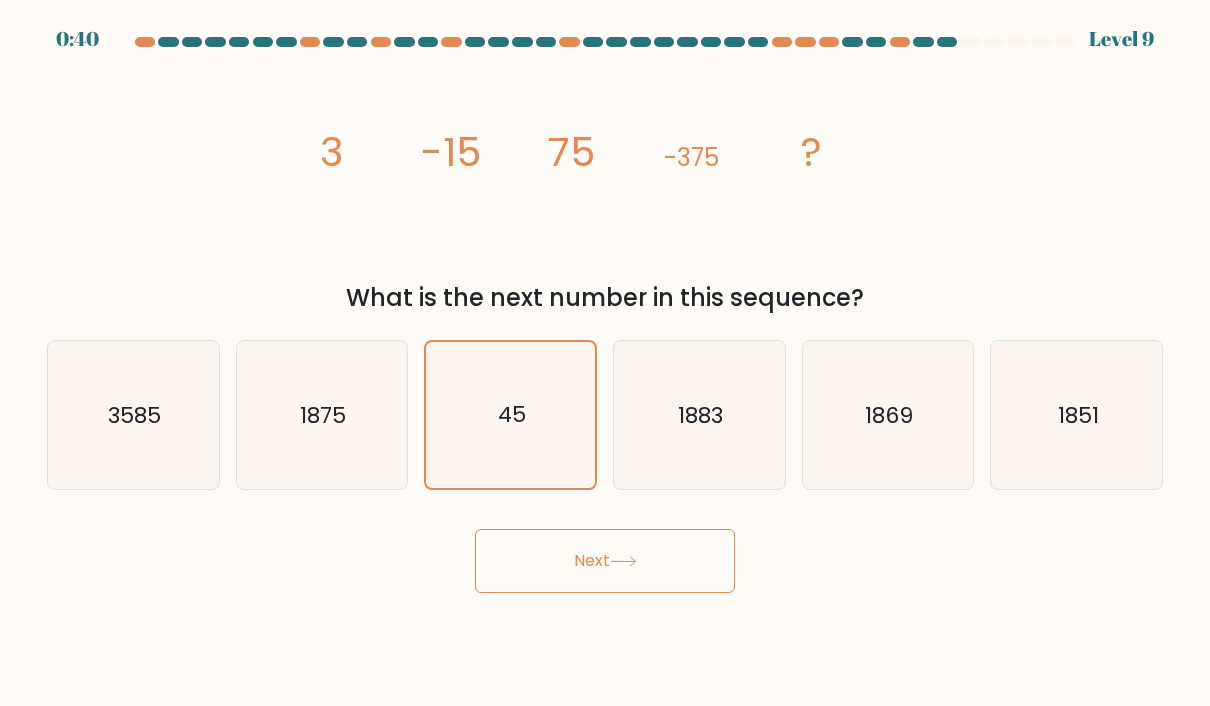 click on "Next" at bounding box center (605, 561) 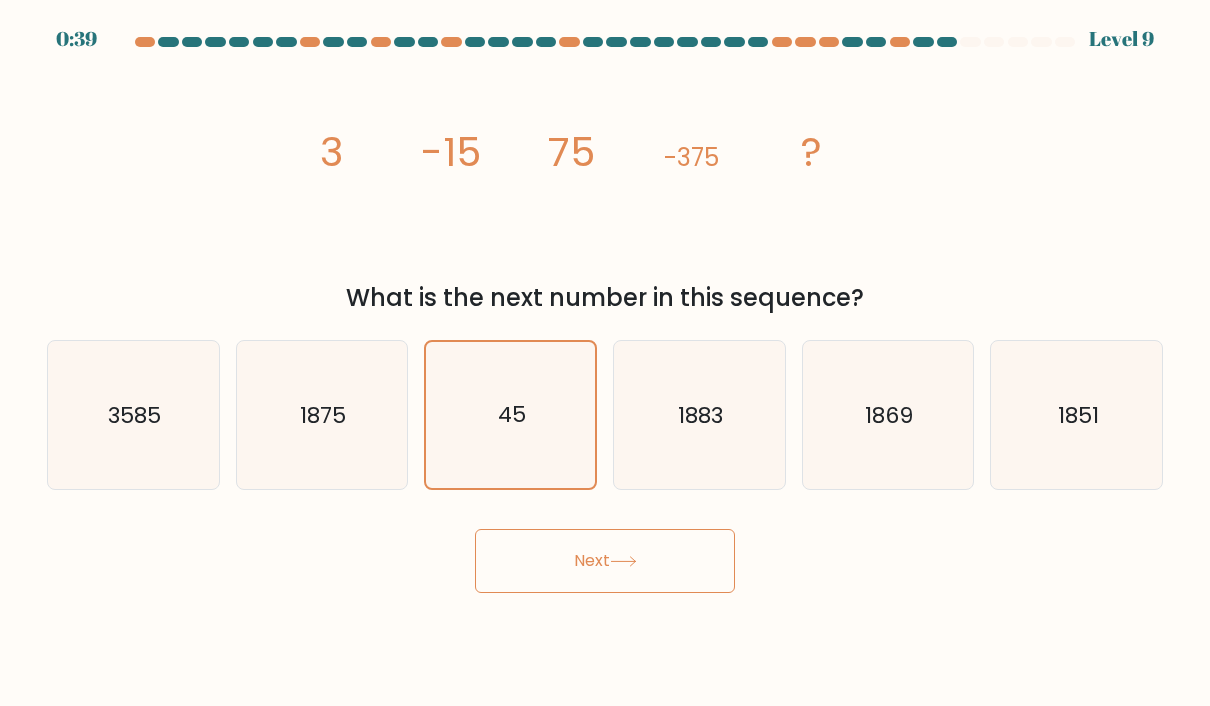 click 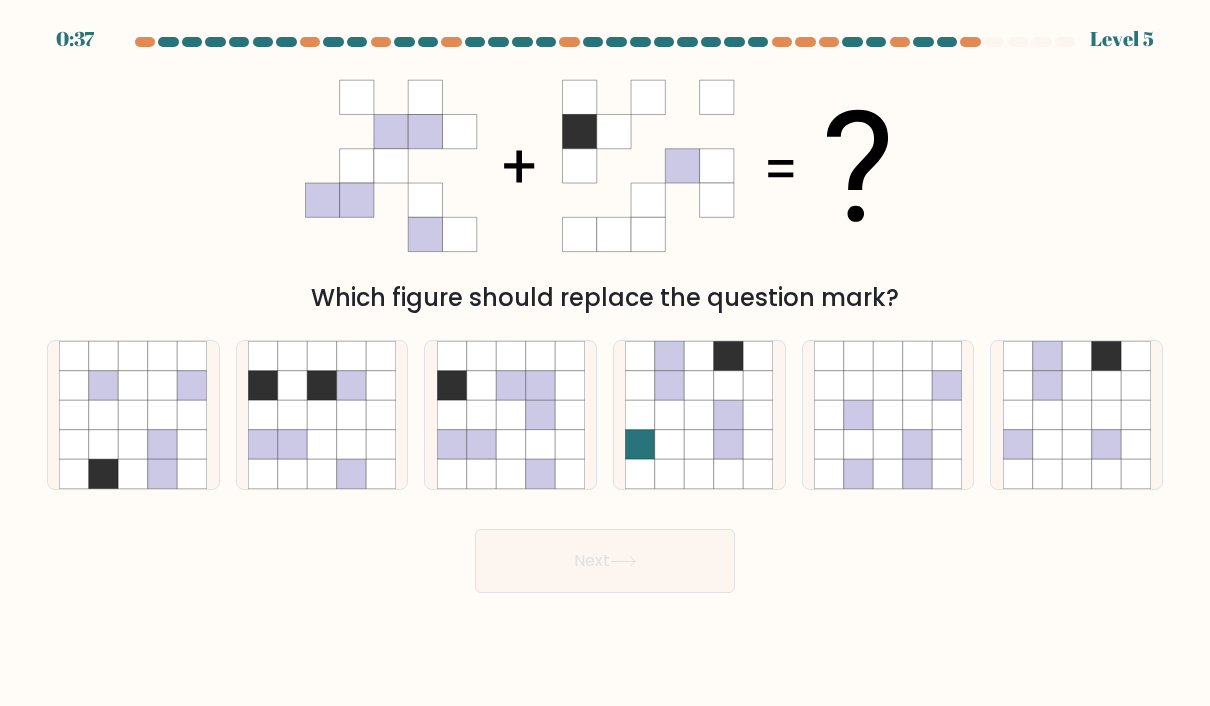 click 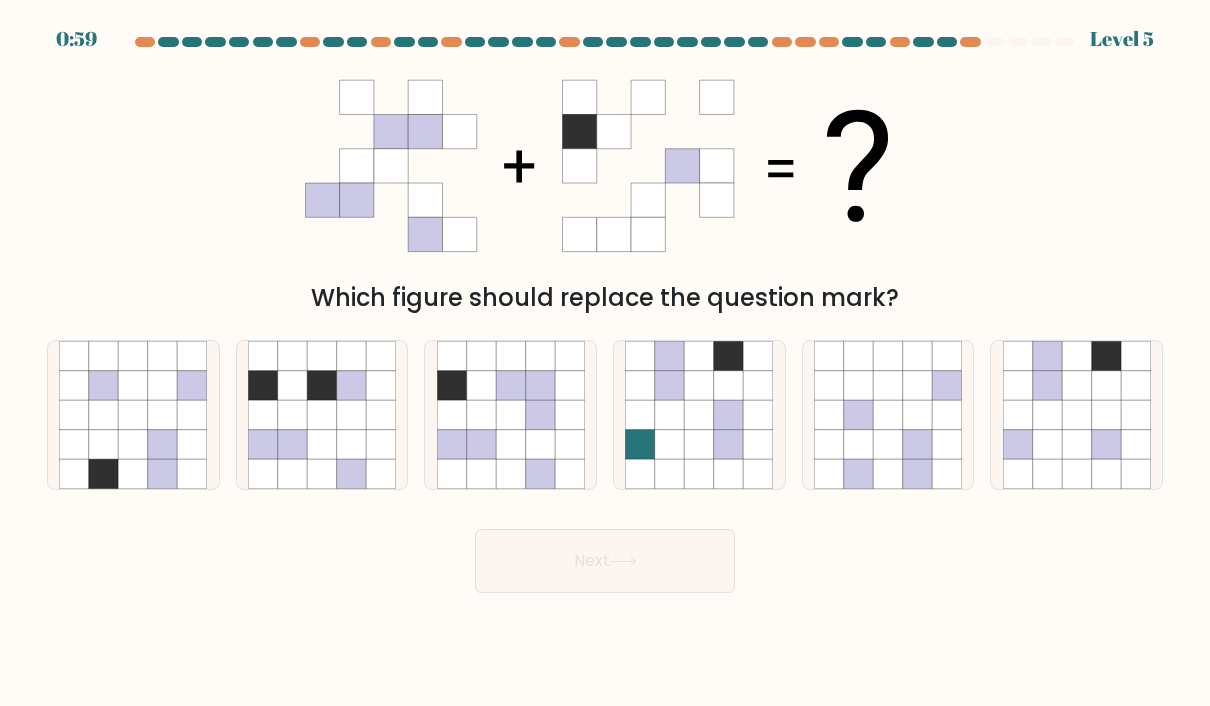 click 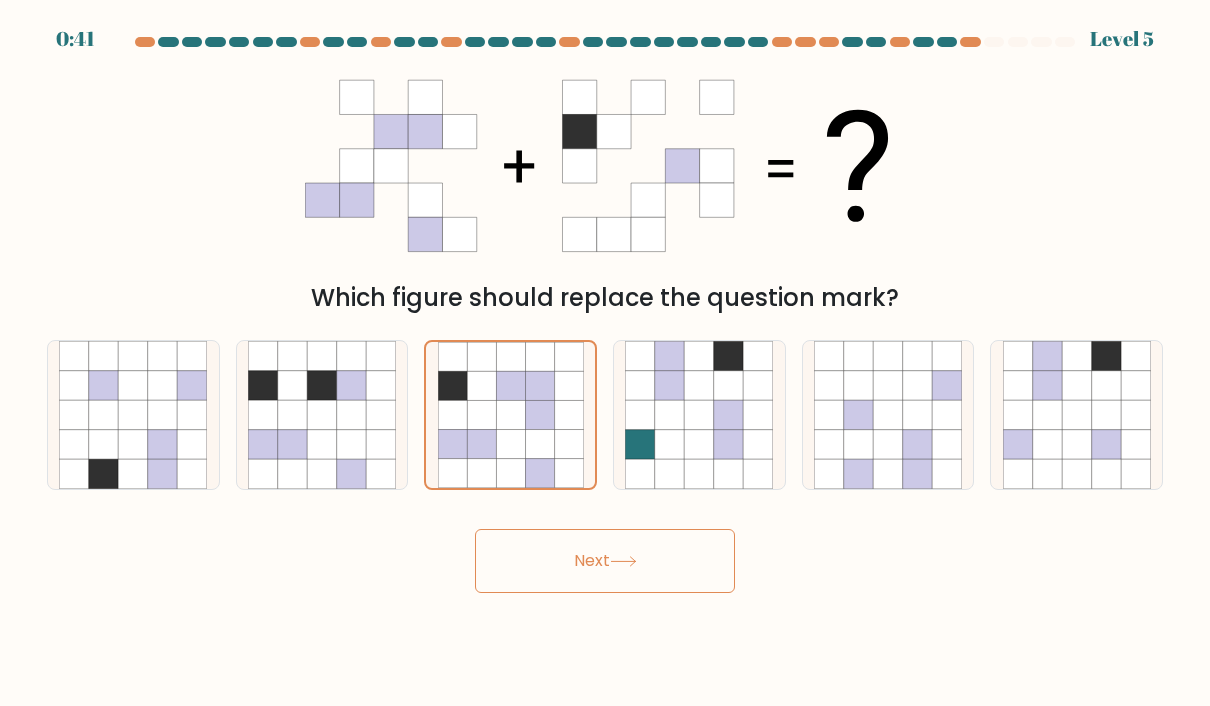 click on "Next" at bounding box center (605, 561) 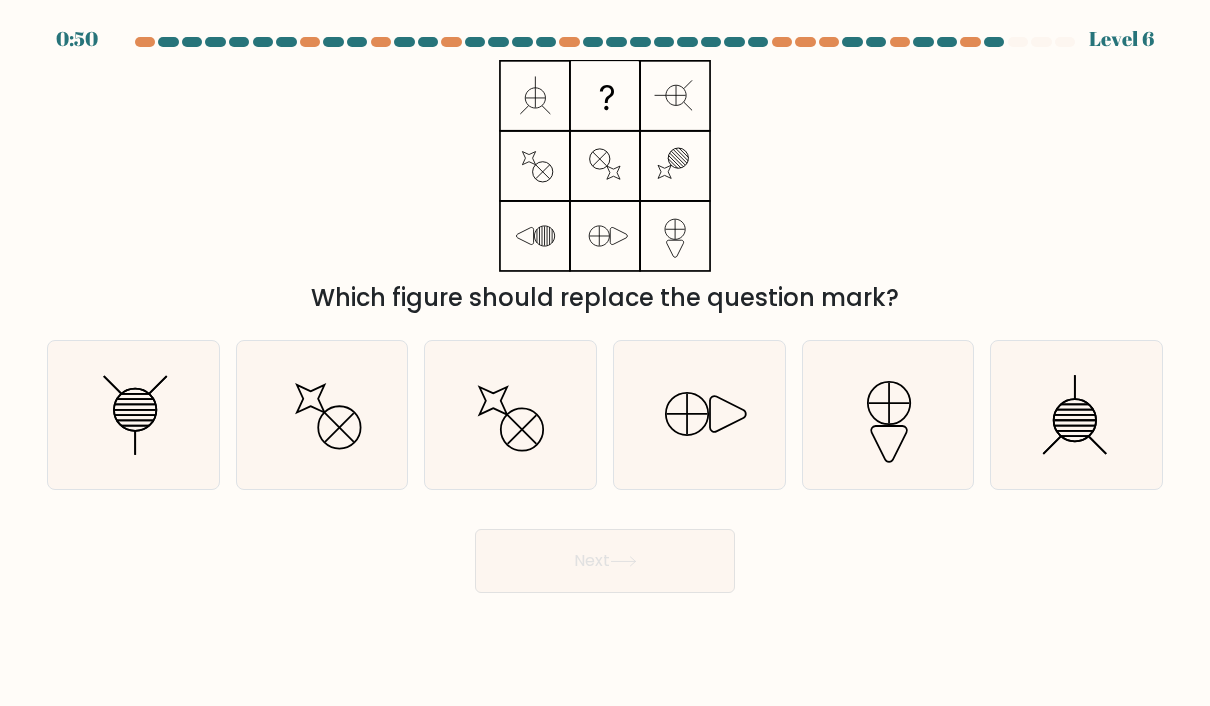 click 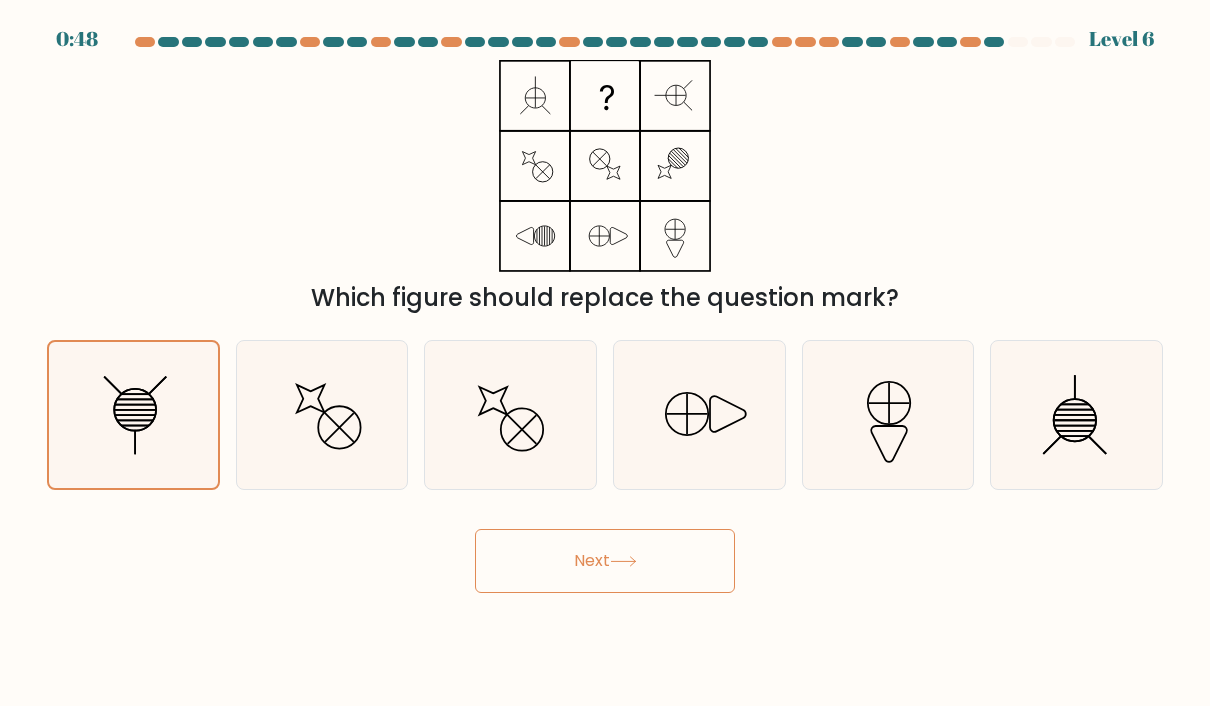 click on "Next" at bounding box center [605, 561] 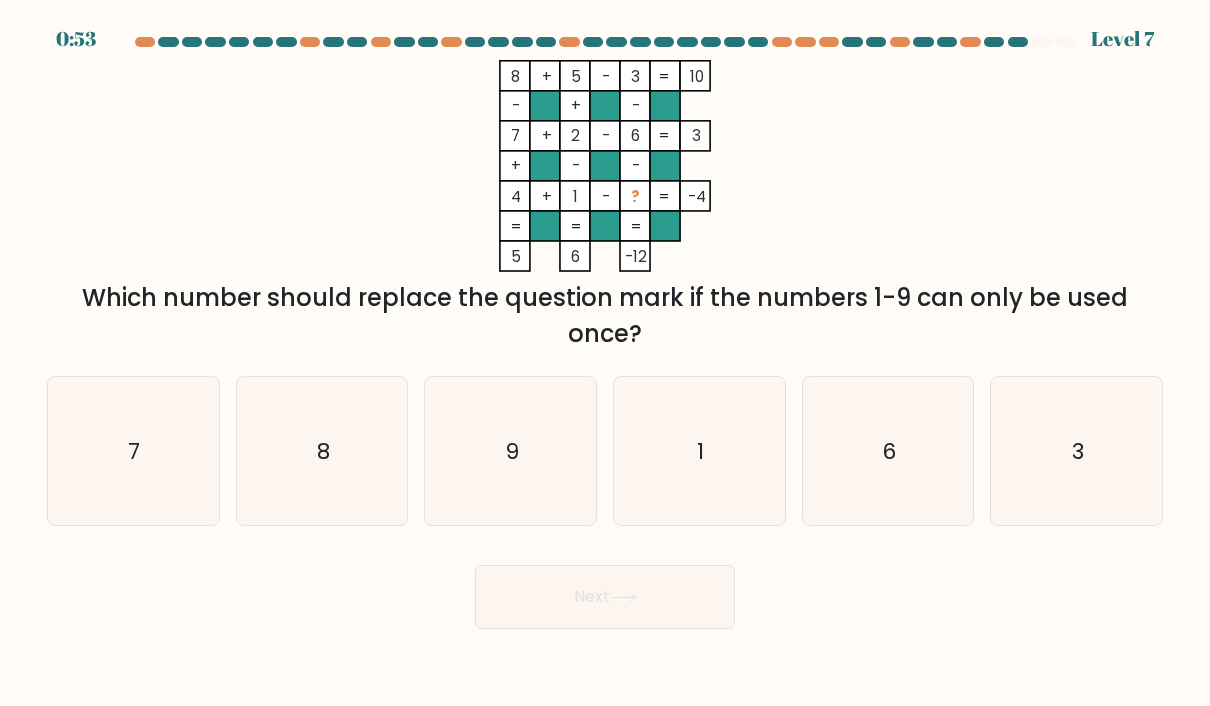 click on "6" 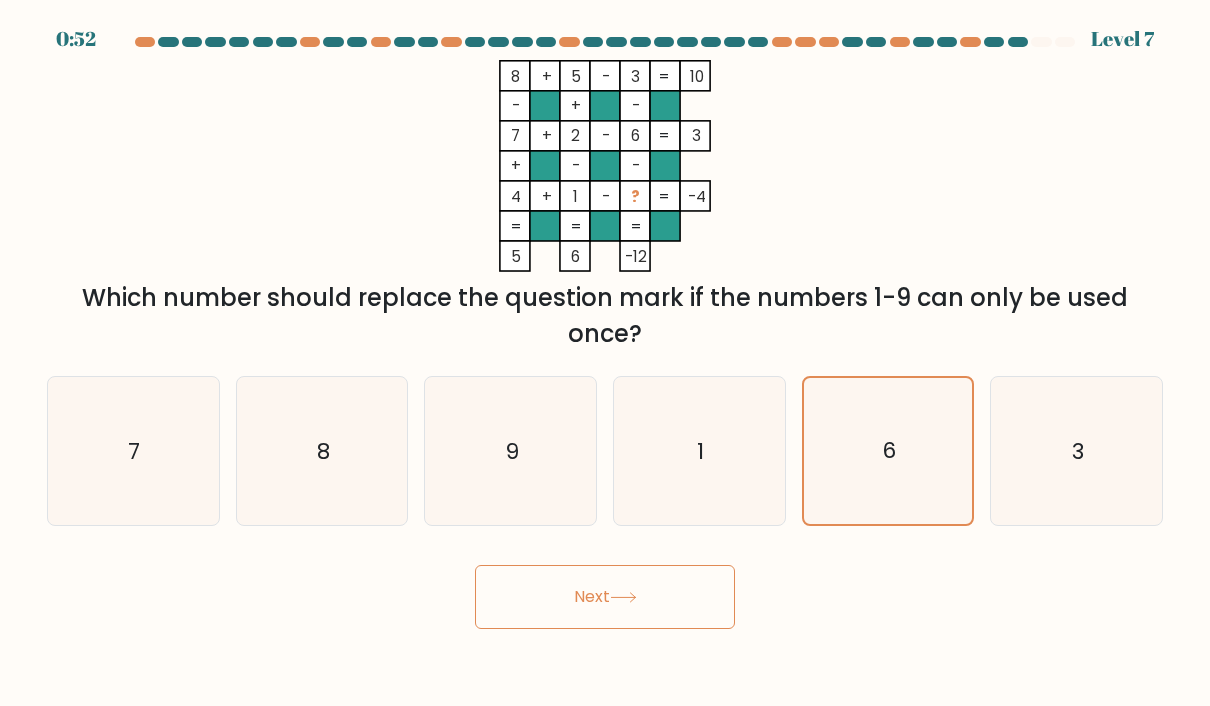 click on "Next" at bounding box center (605, 597) 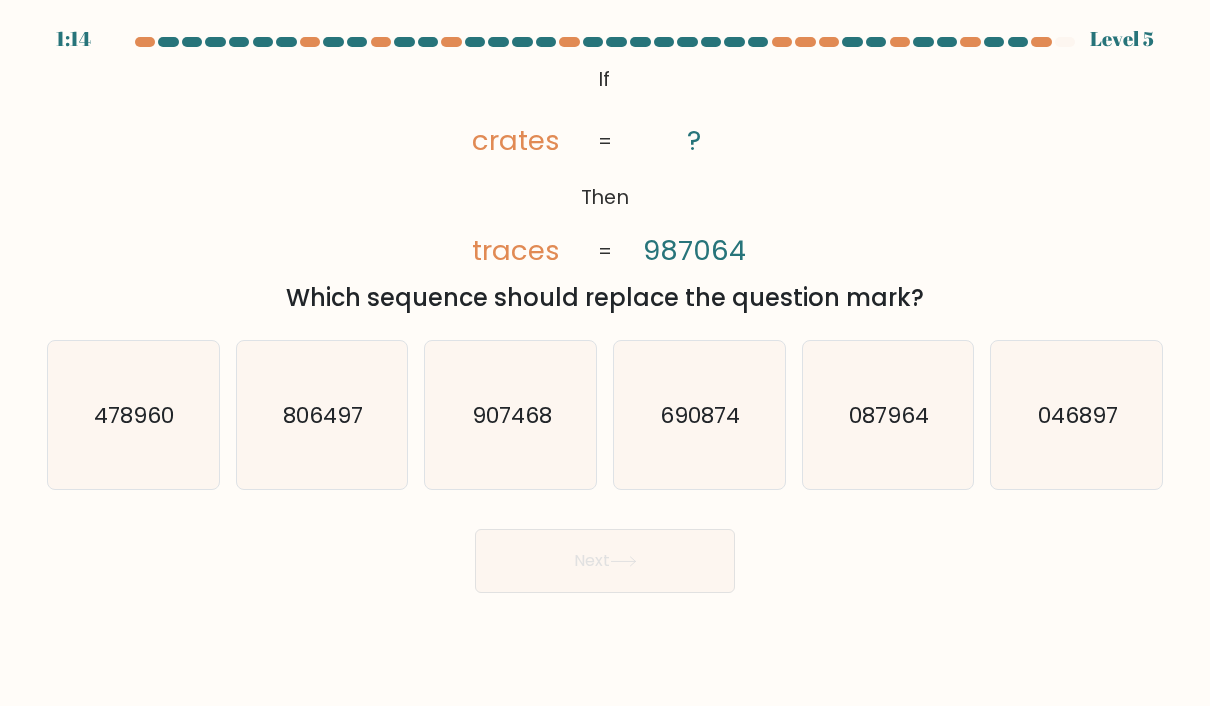 click on "087964" 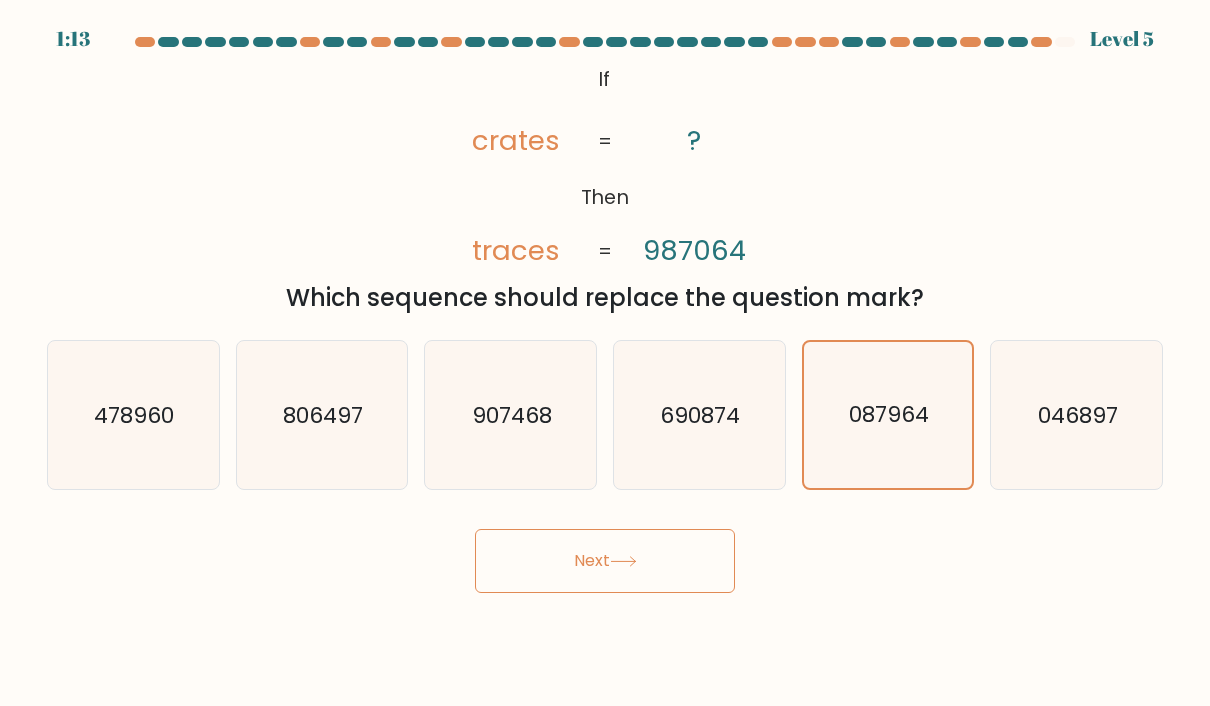 click on "Next" at bounding box center (605, 561) 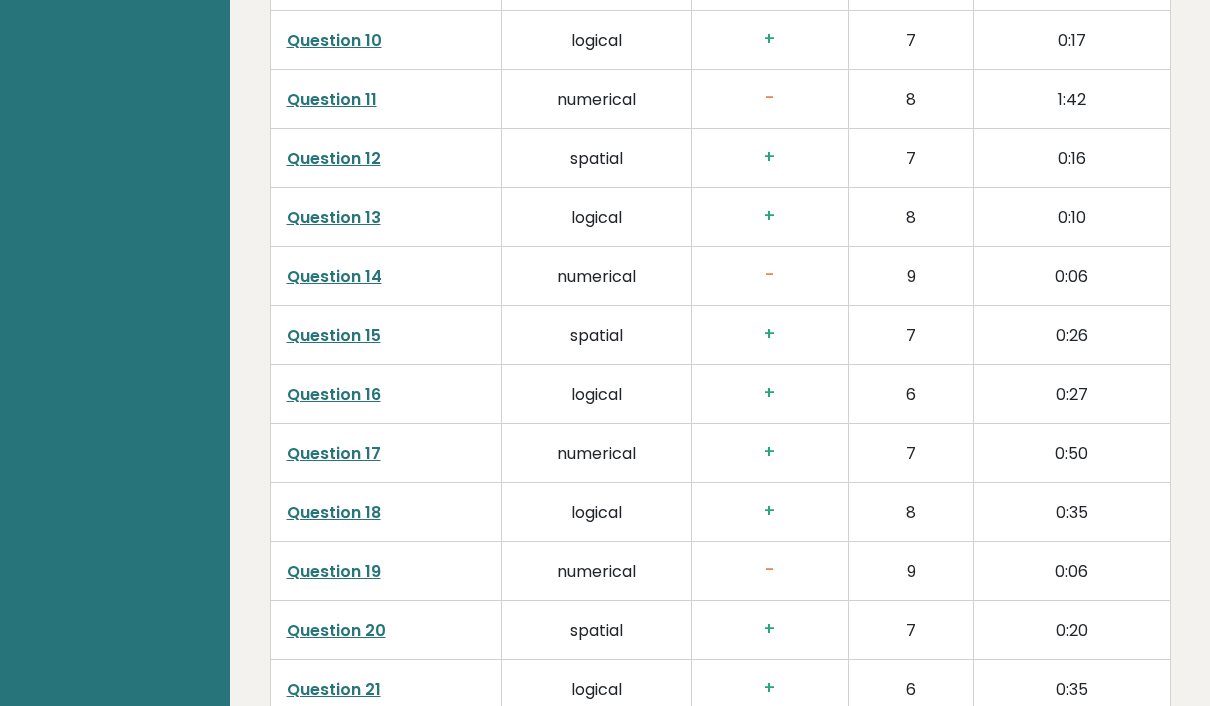 scroll, scrollTop: 3706, scrollLeft: 0, axis: vertical 